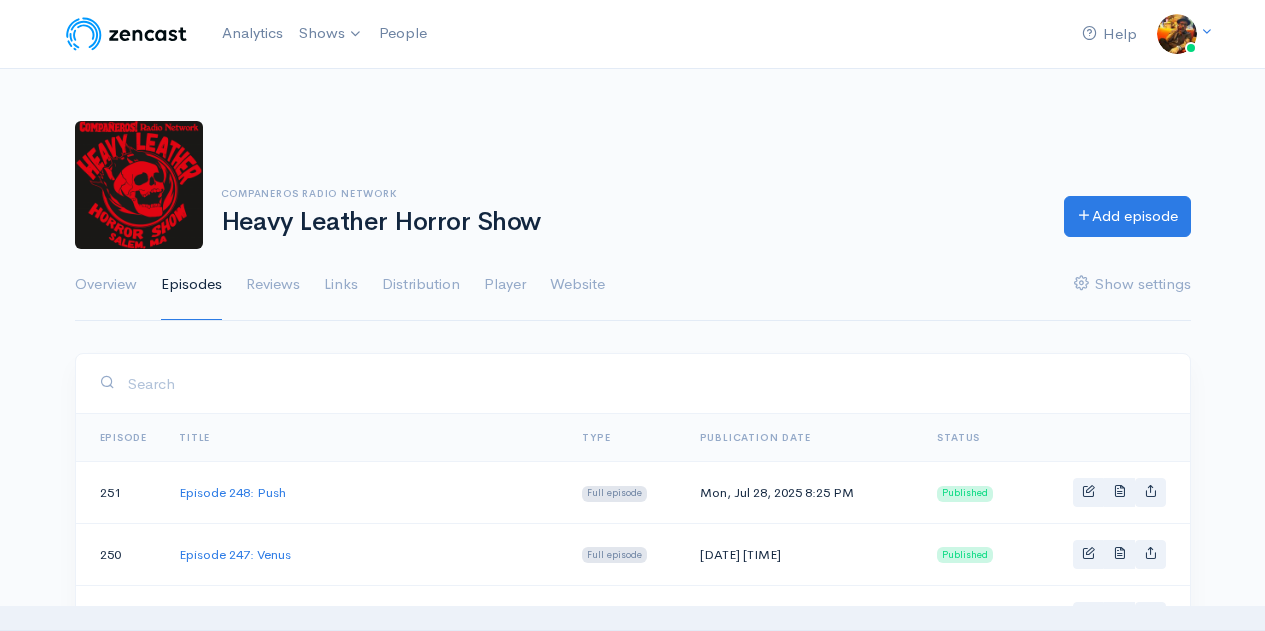 scroll, scrollTop: 0, scrollLeft: 0, axis: both 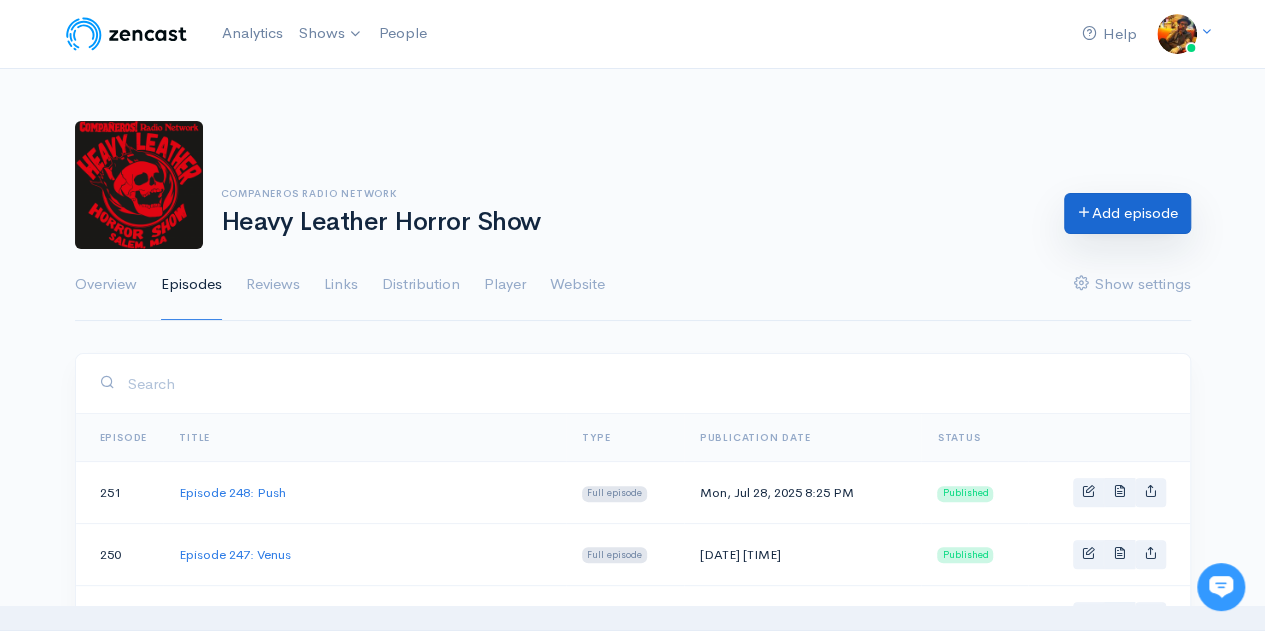 click on "Add episode" at bounding box center (1127, 213) 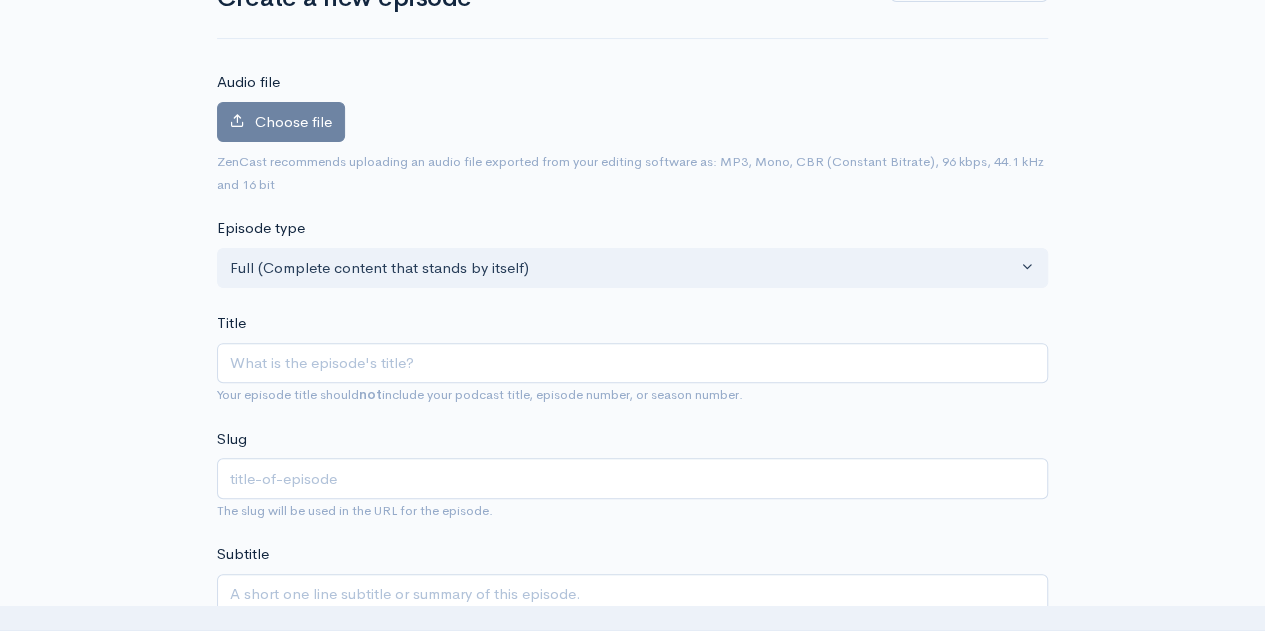 scroll, scrollTop: 300, scrollLeft: 0, axis: vertical 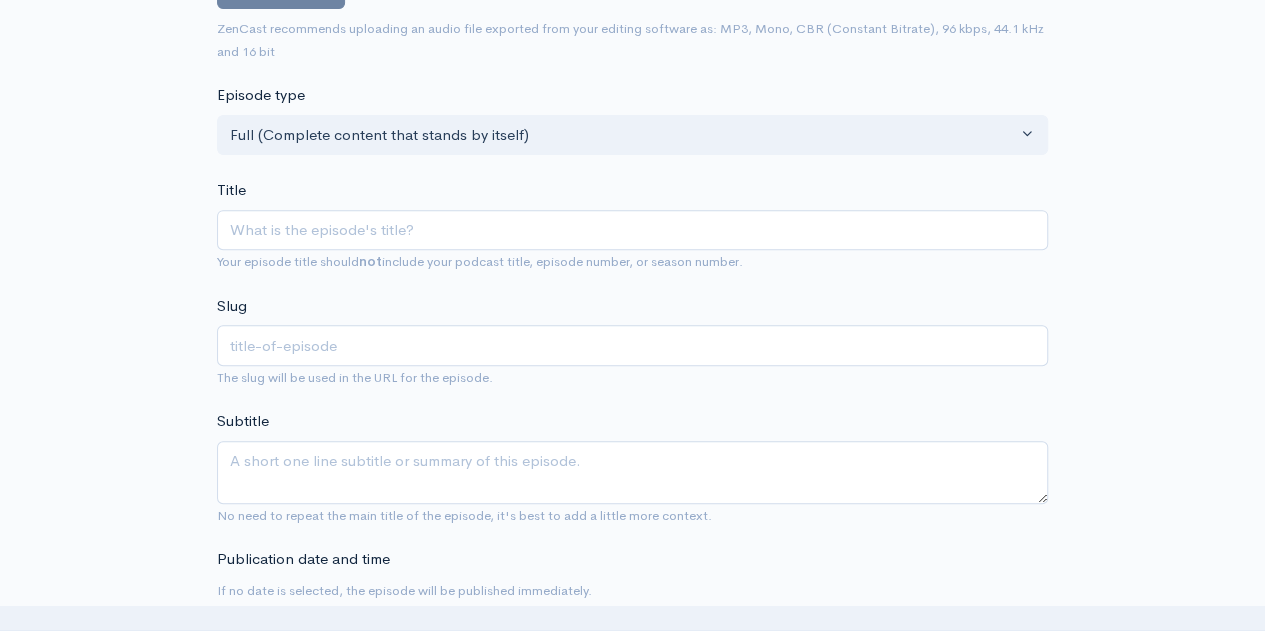 type on "E" 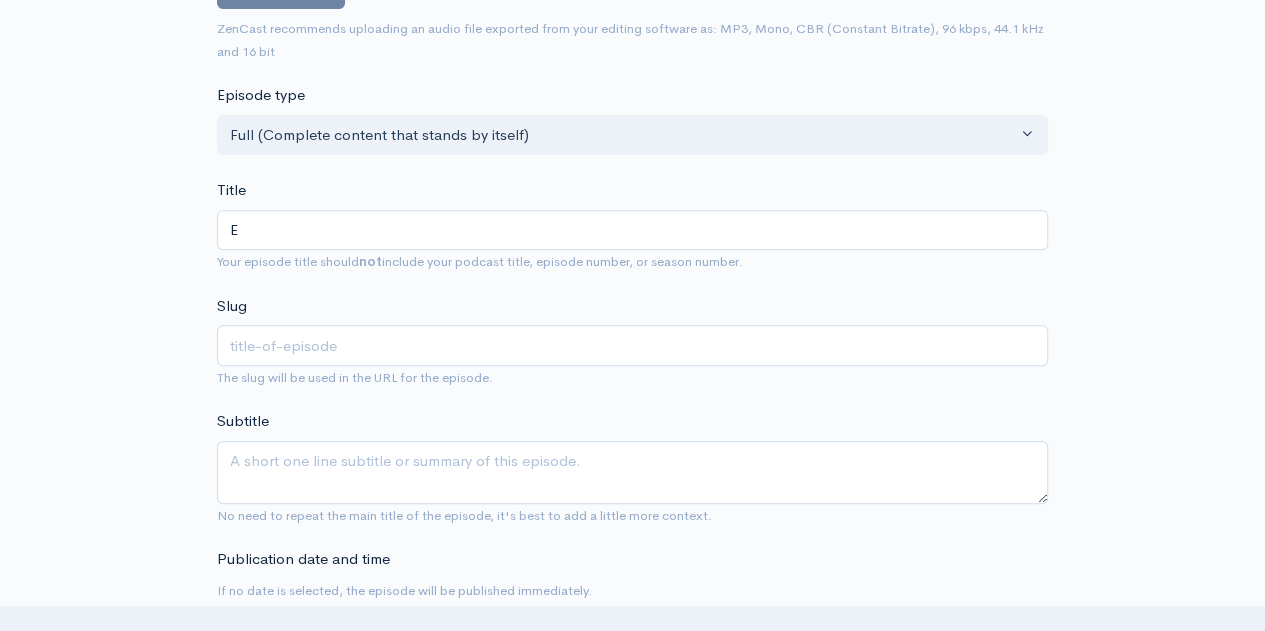 type on "e" 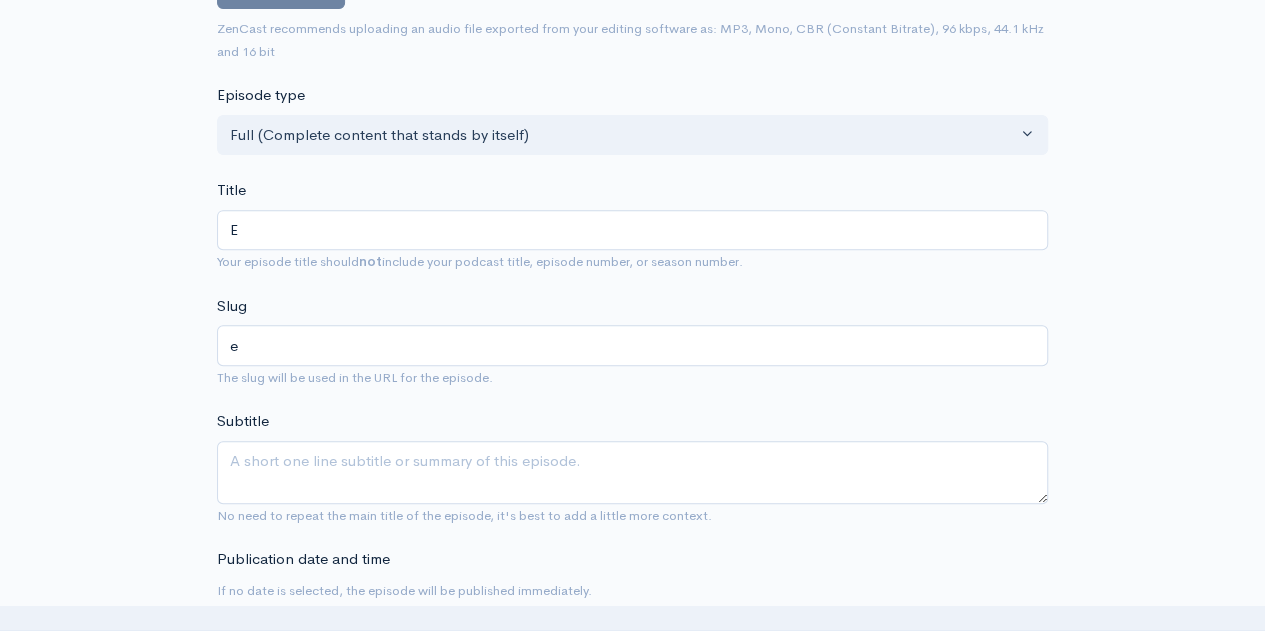 type on "Ep" 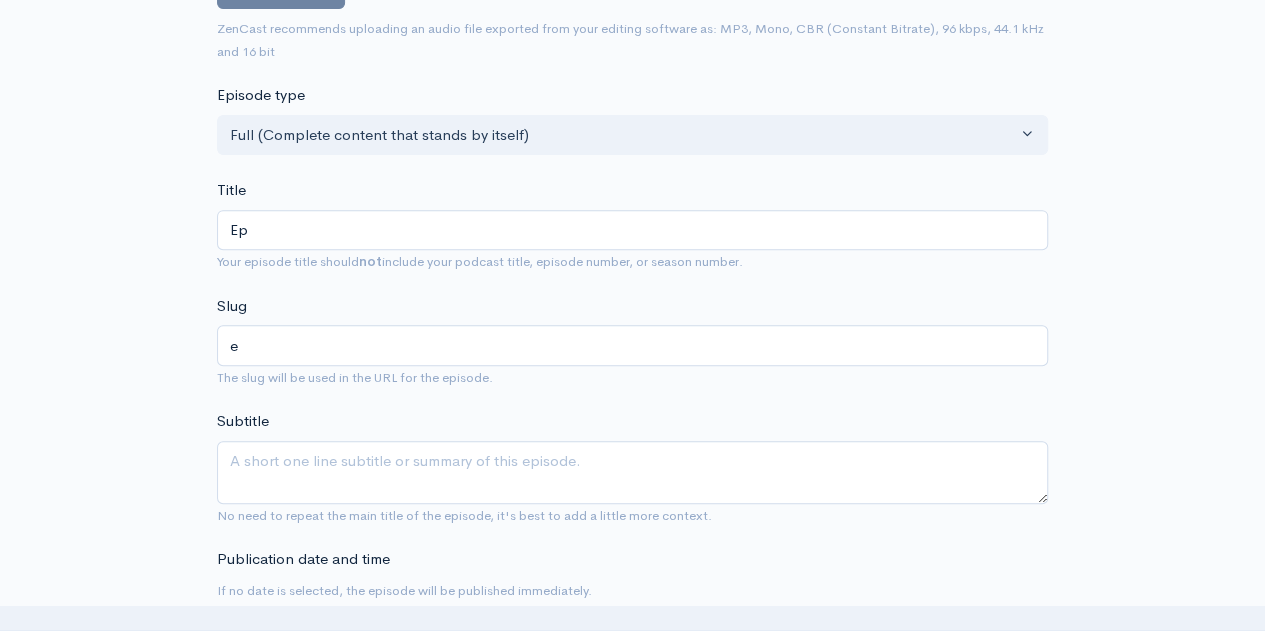 type on "ep" 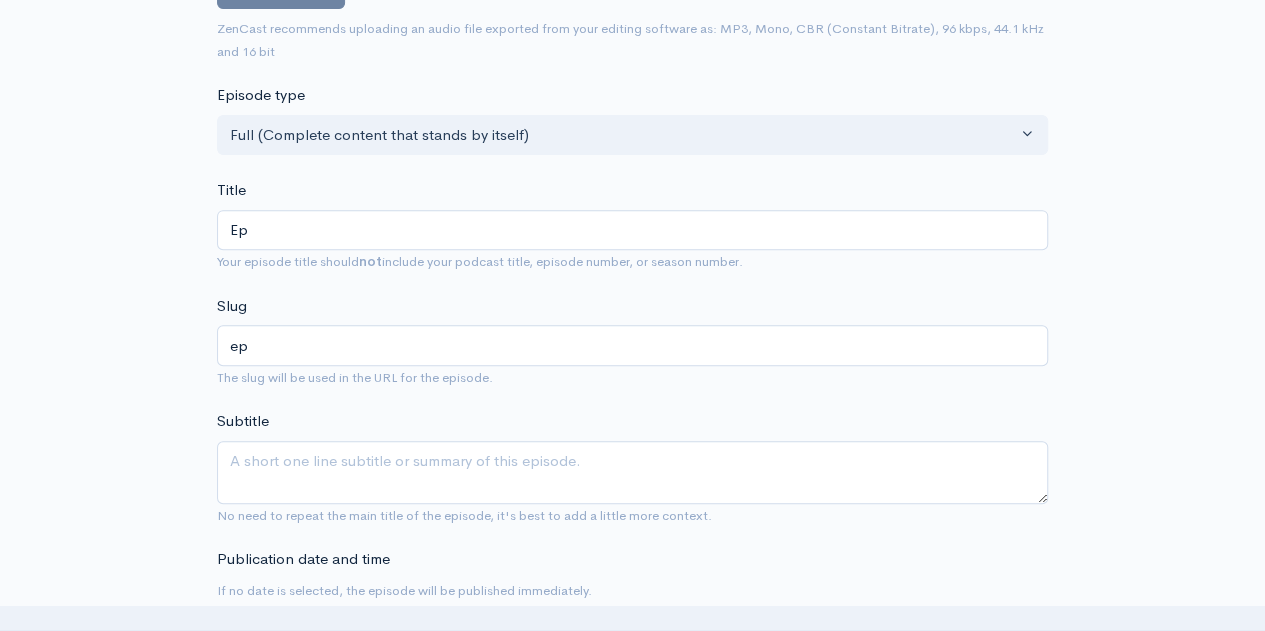 type on "Epi" 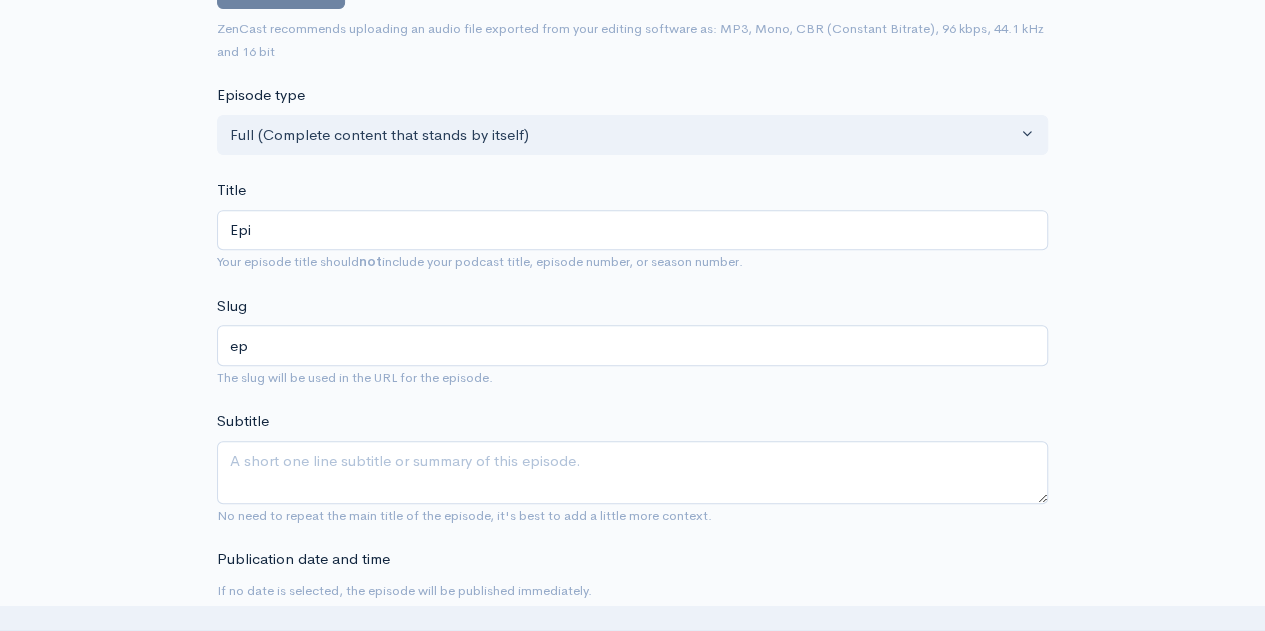 type on "epi" 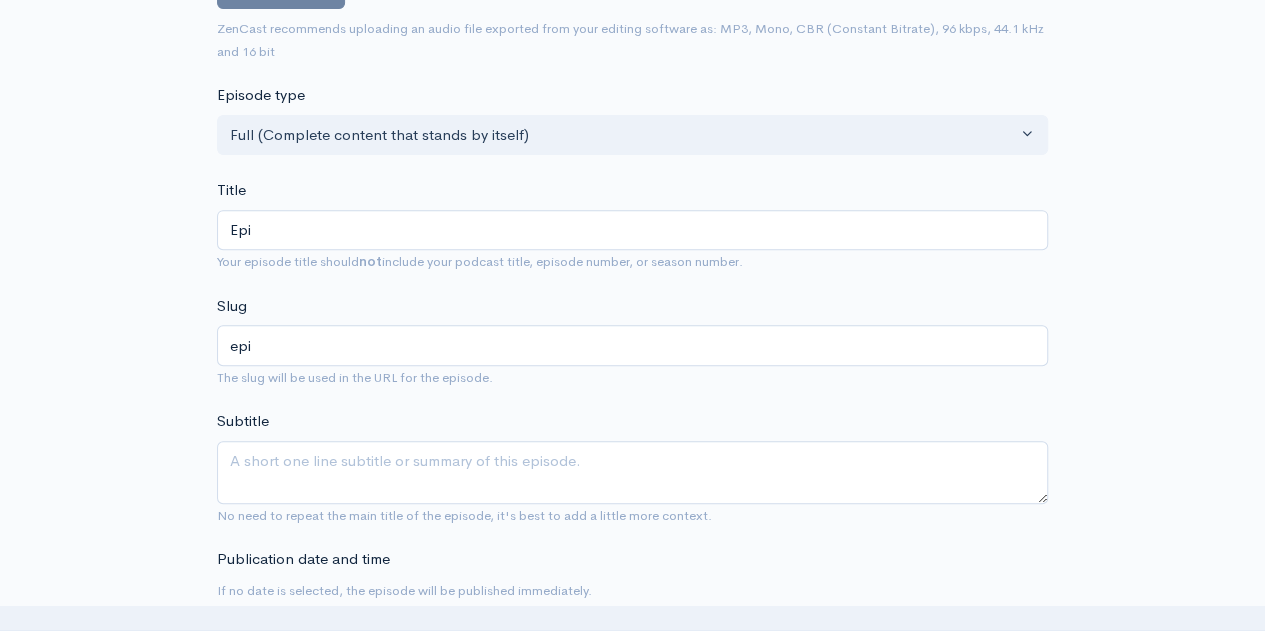 type on "Epis" 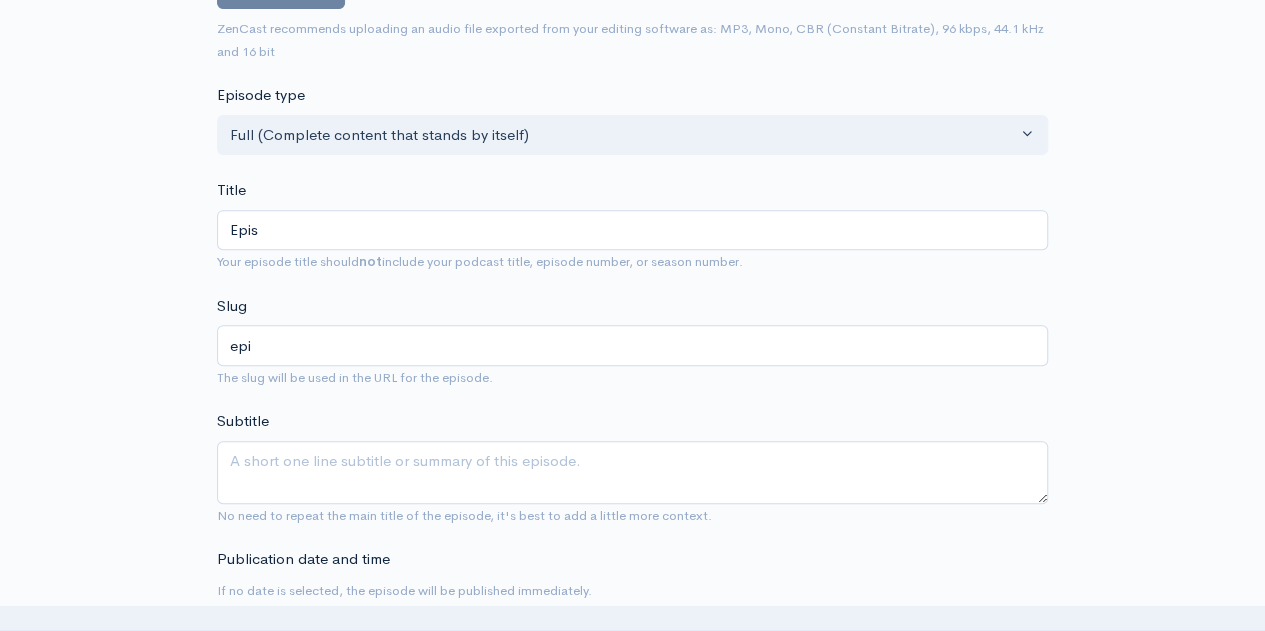 type on "epis" 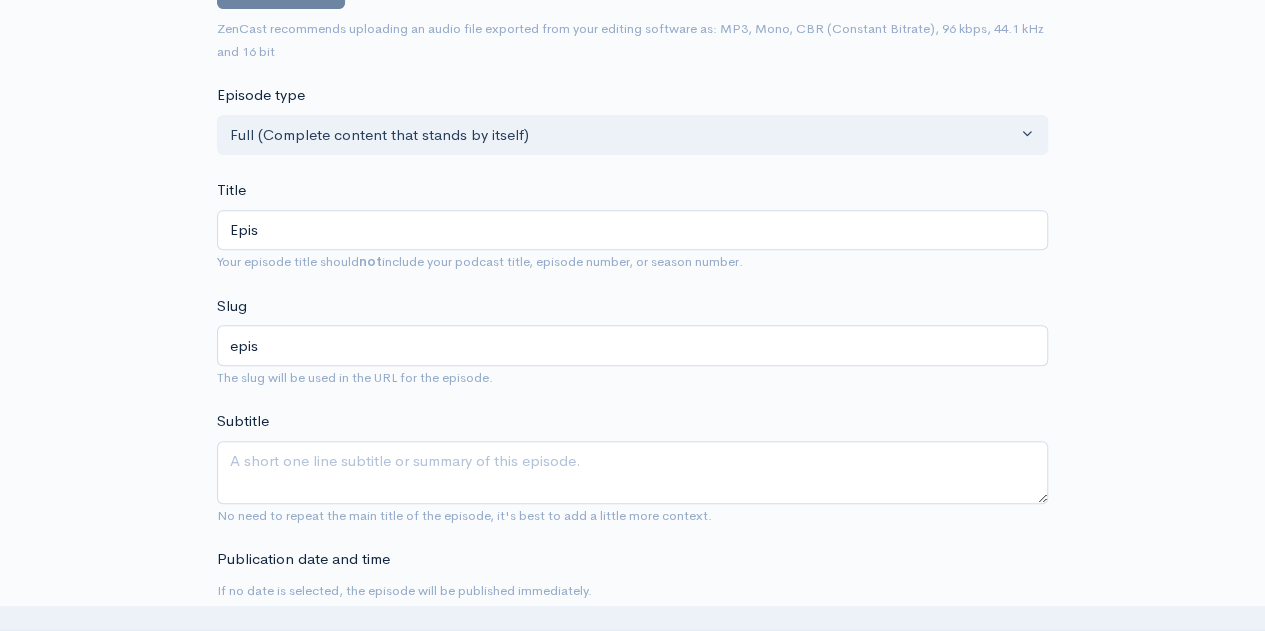 type on "Episo" 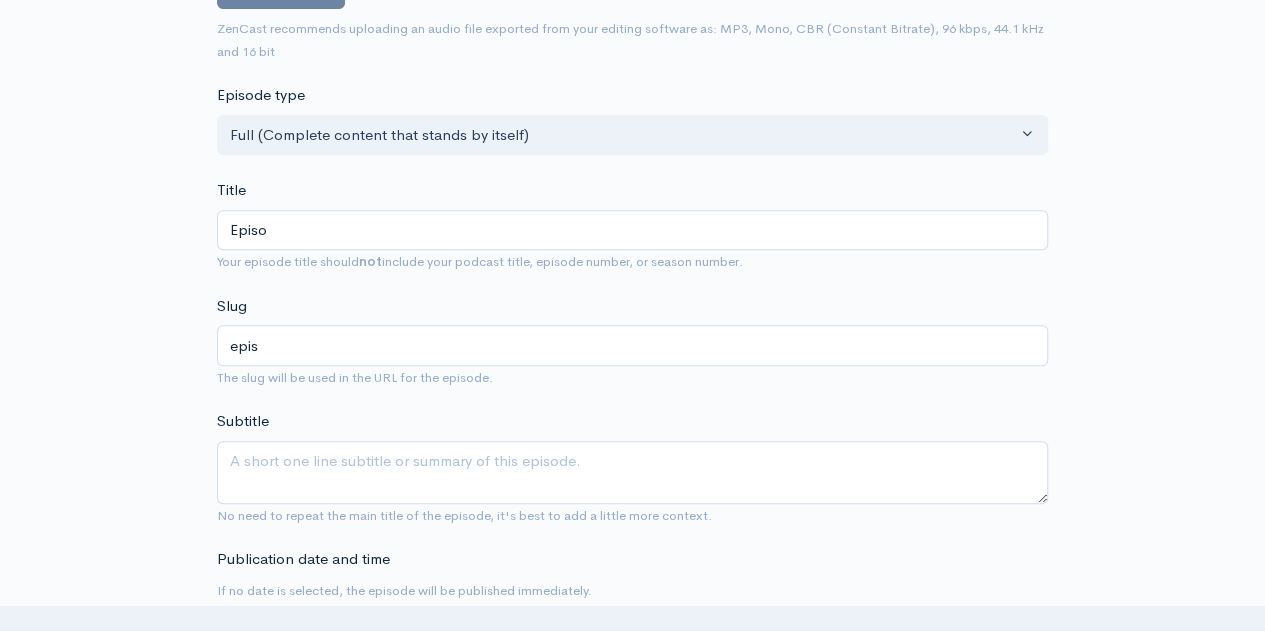 type on "episo" 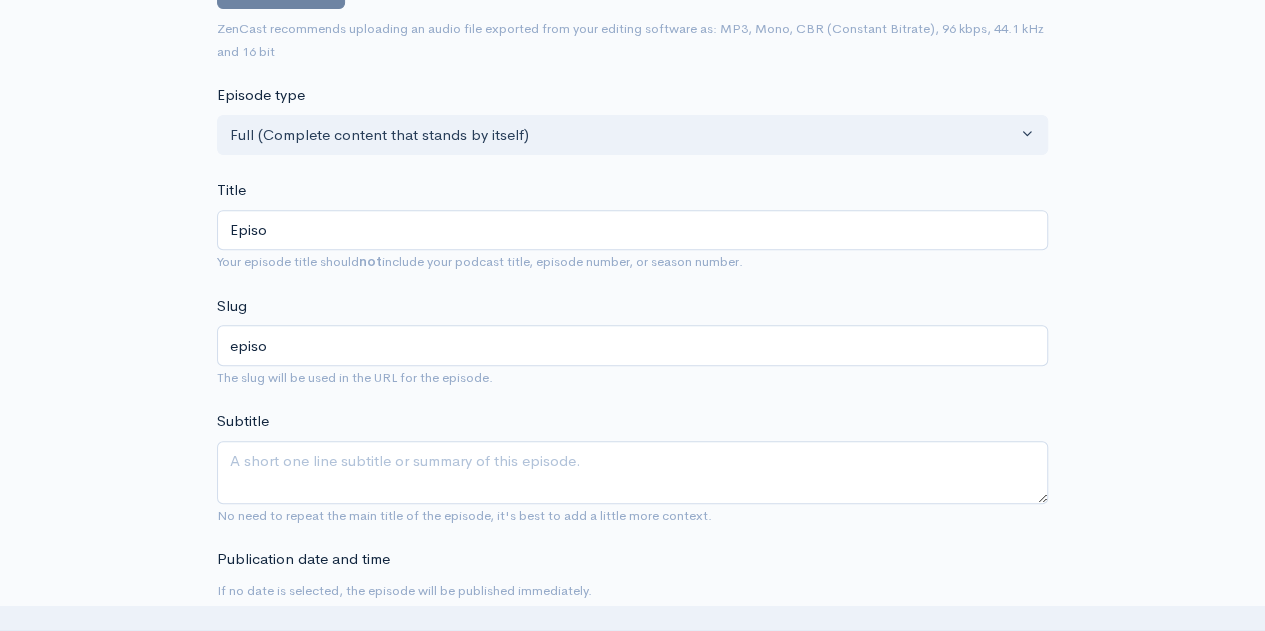 type on "Episod" 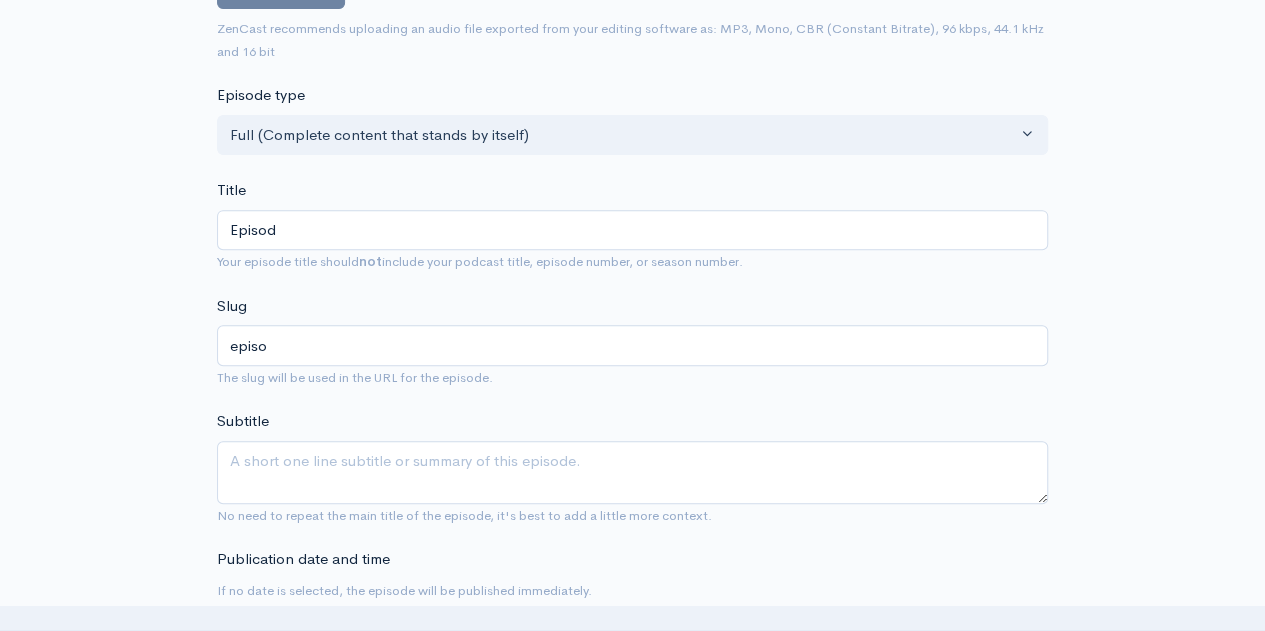 type on "episod" 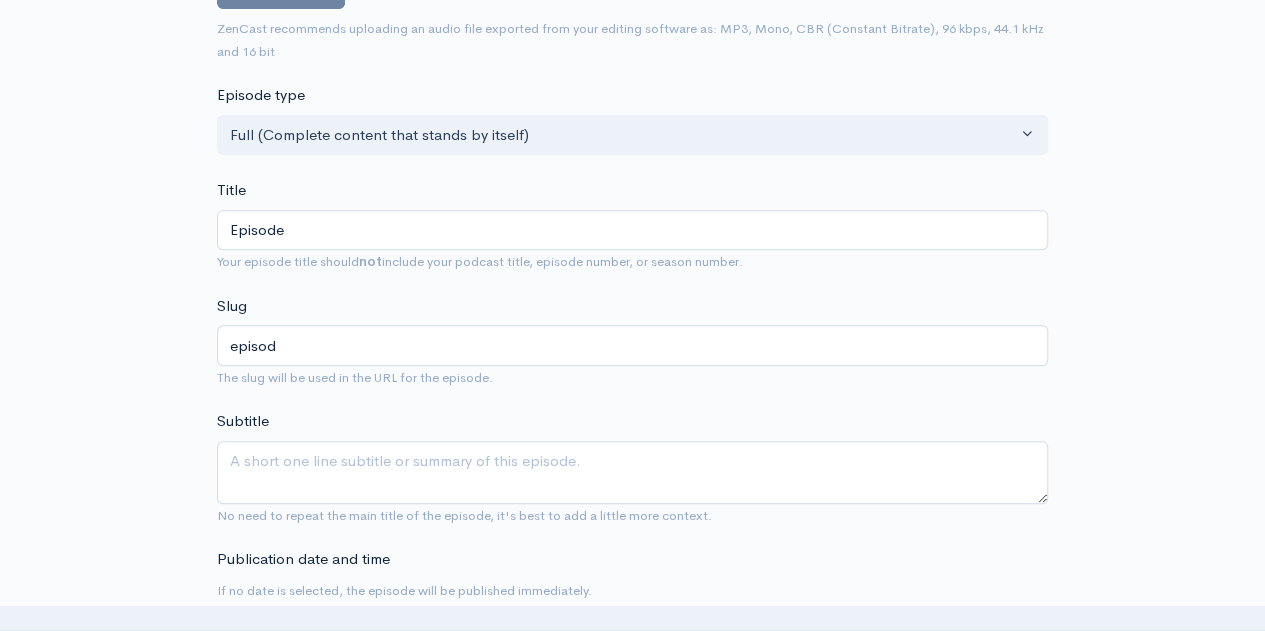 type on "Episode" 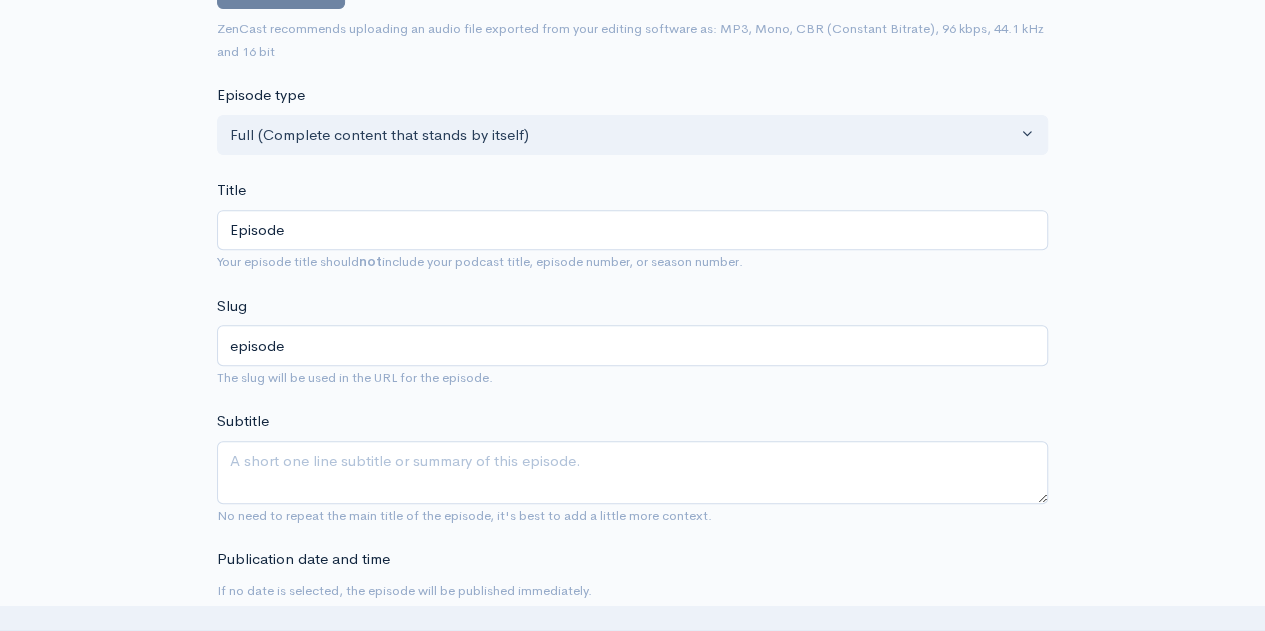 type on "Episode 2" 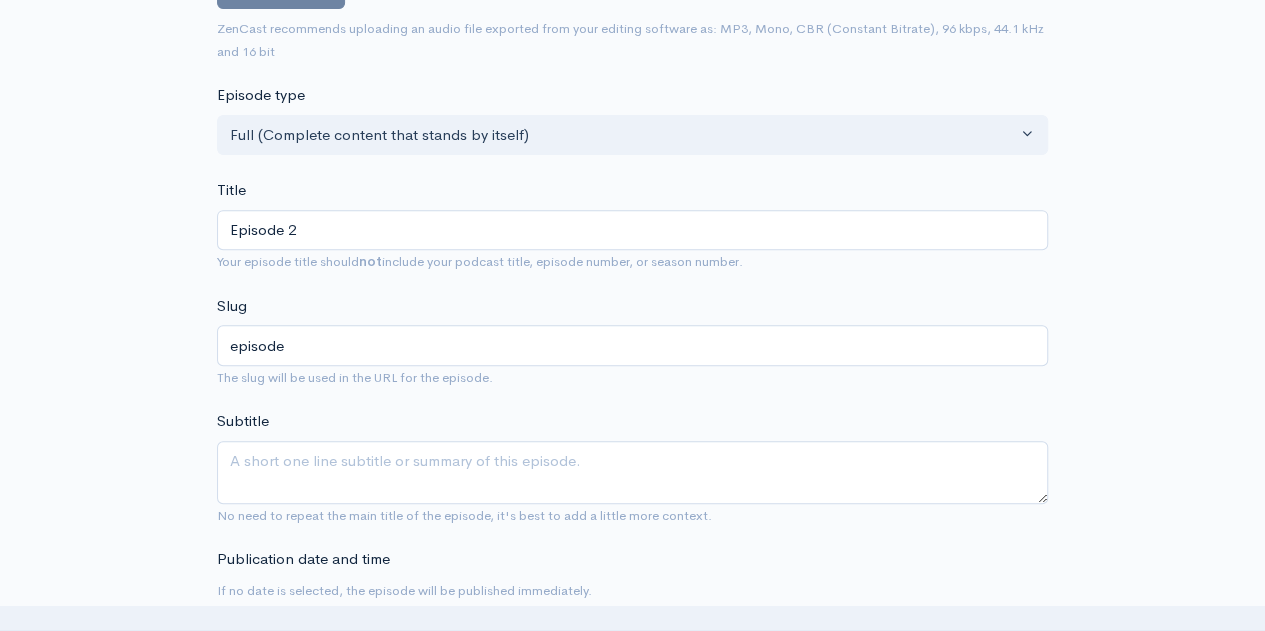 type on "episode-2" 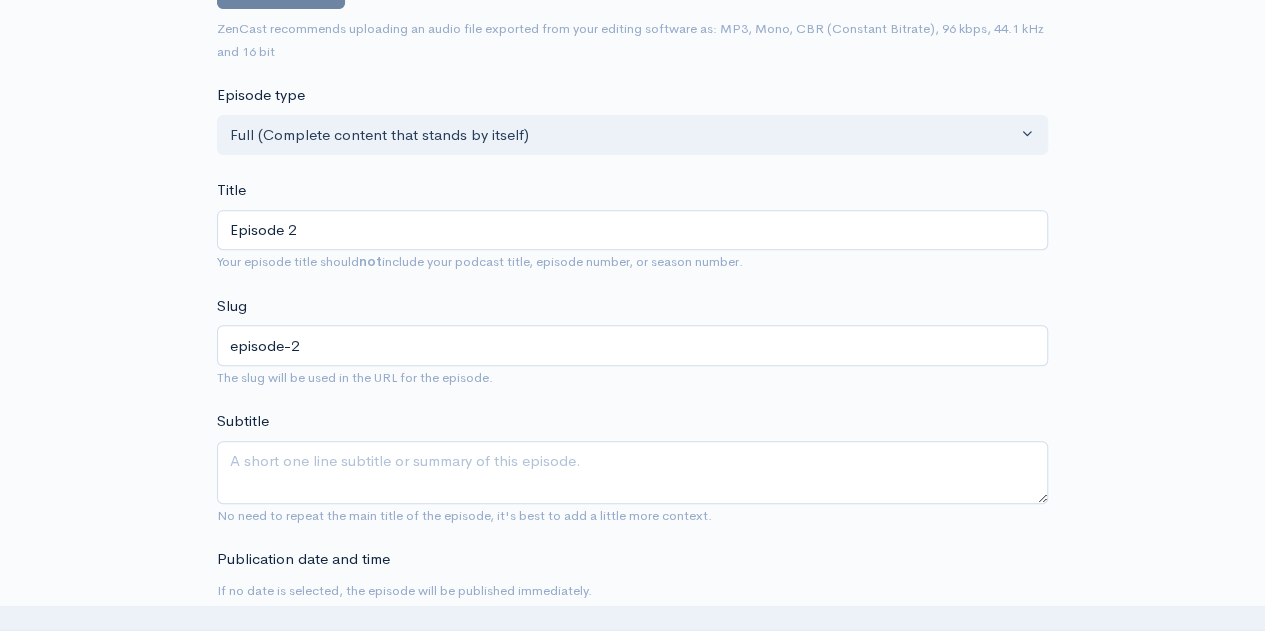 type on "Episode 24" 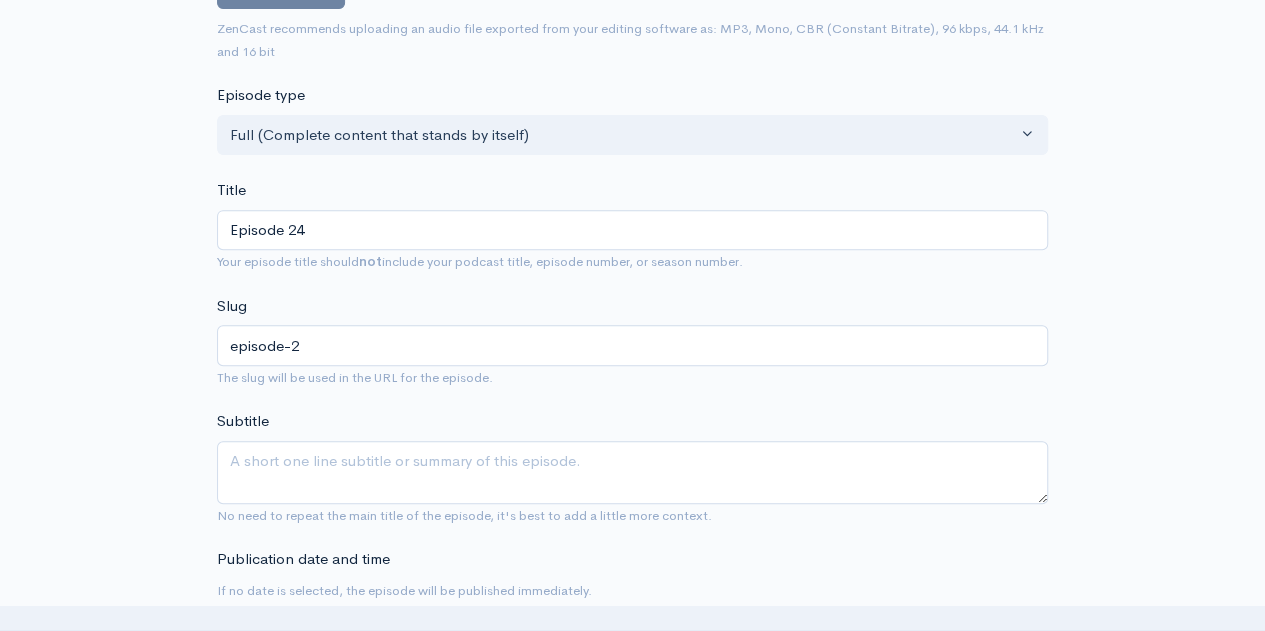 type on "episode-24" 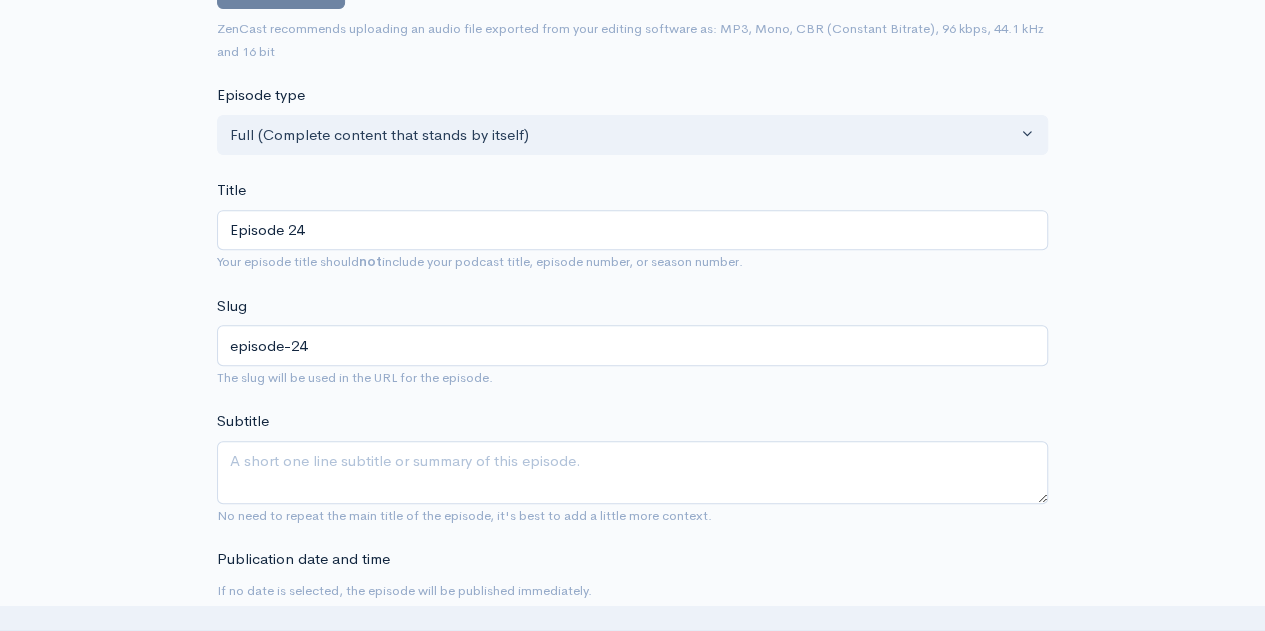 type on "Episode 249" 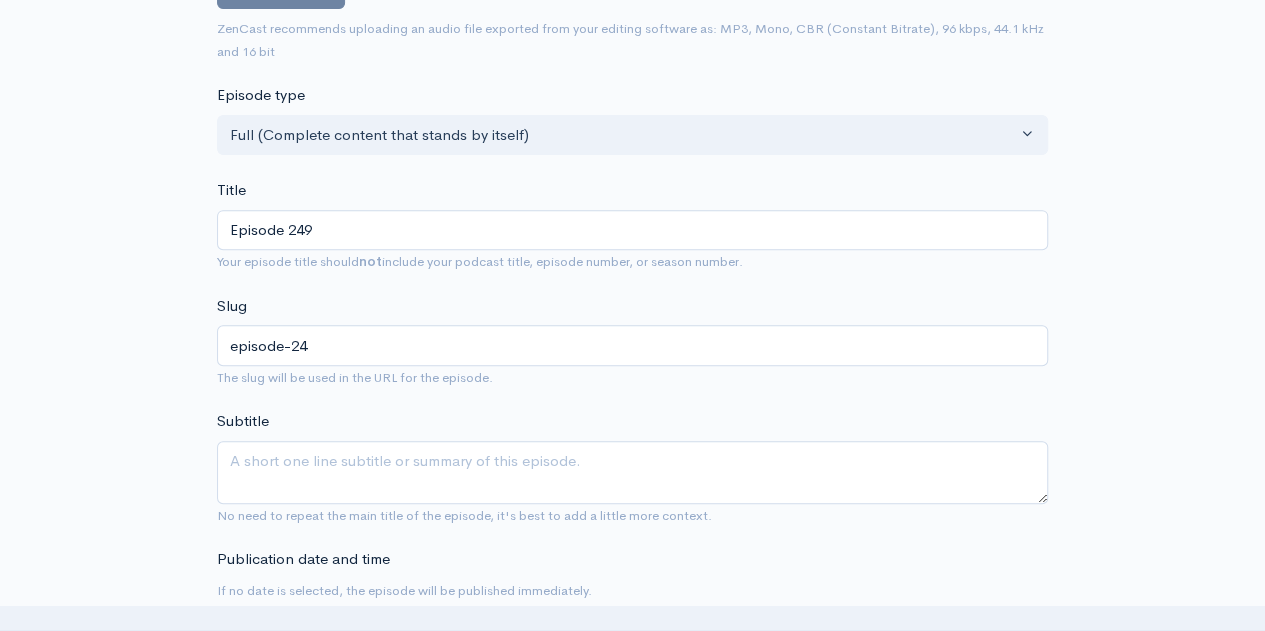 type on "episode-249" 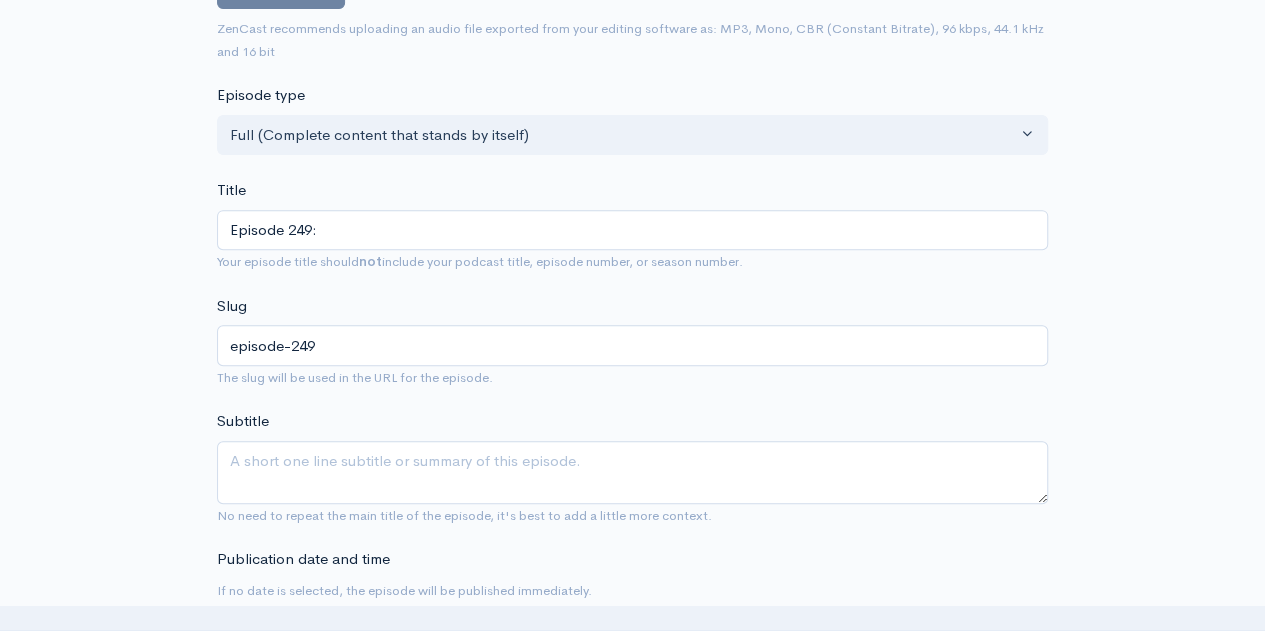 type on "Episode 249: D" 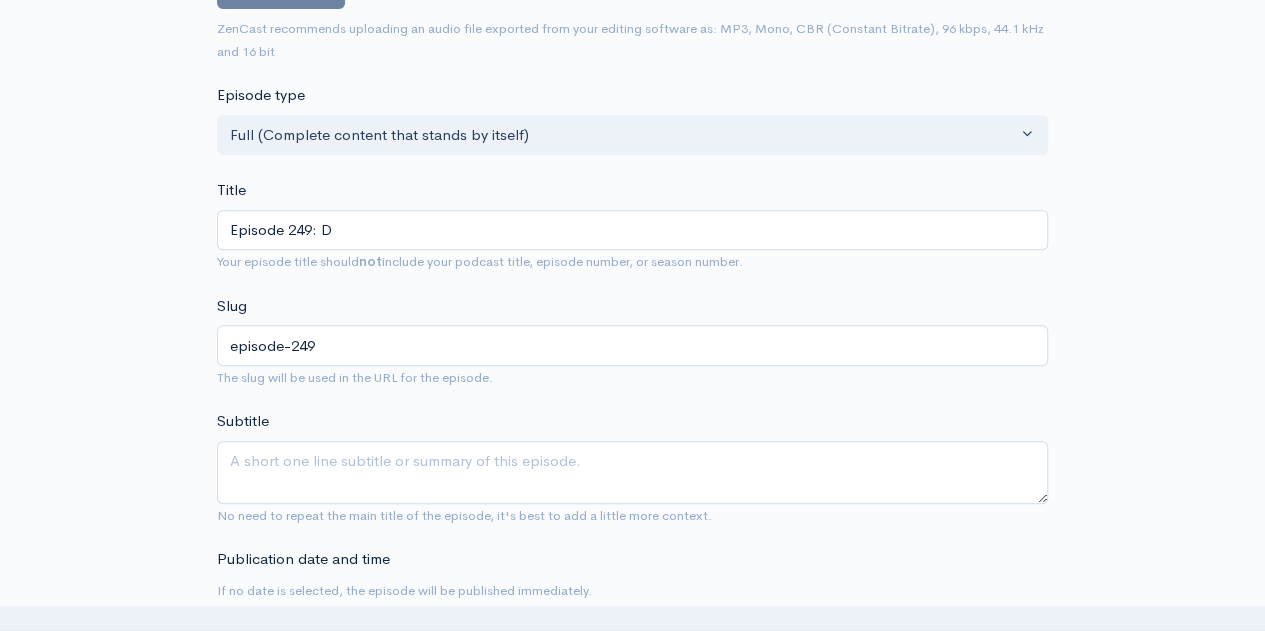 type on "episode-249-d" 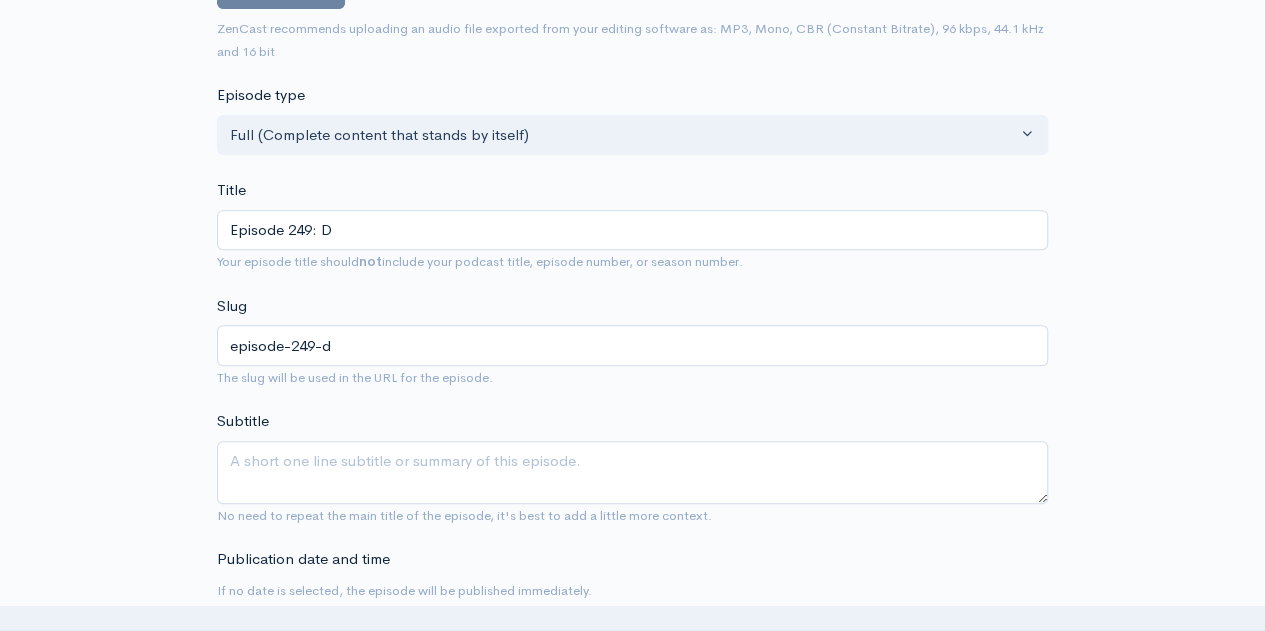 type on "Episode 249: Da" 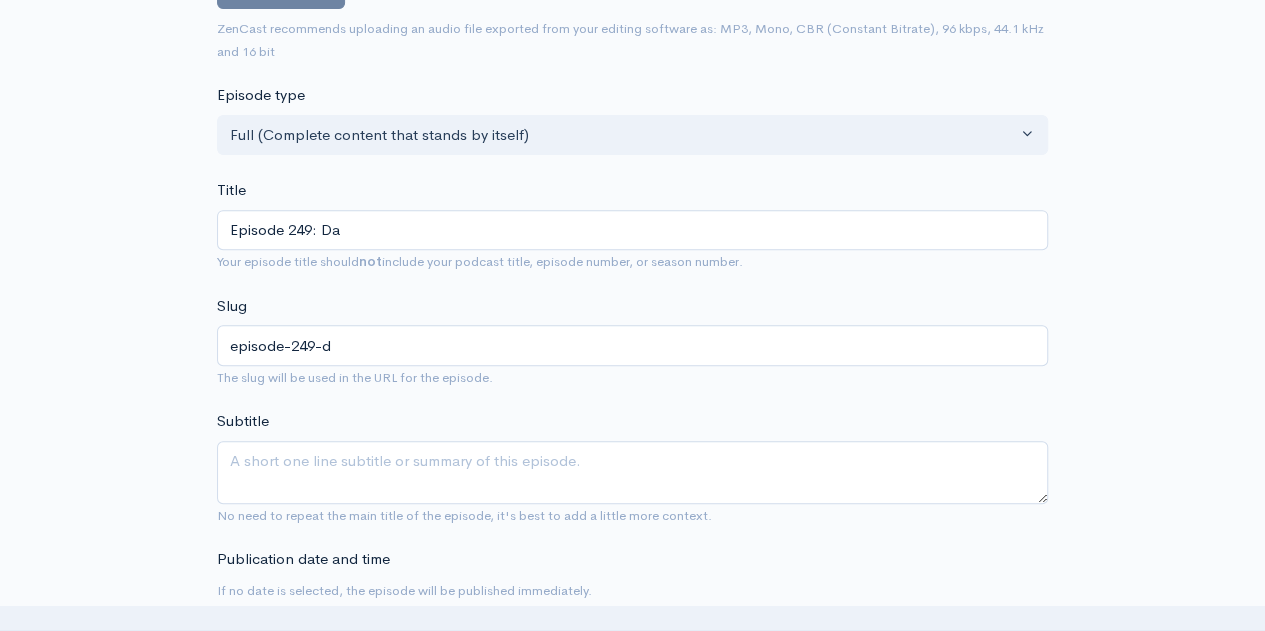 type on "episode-249-da" 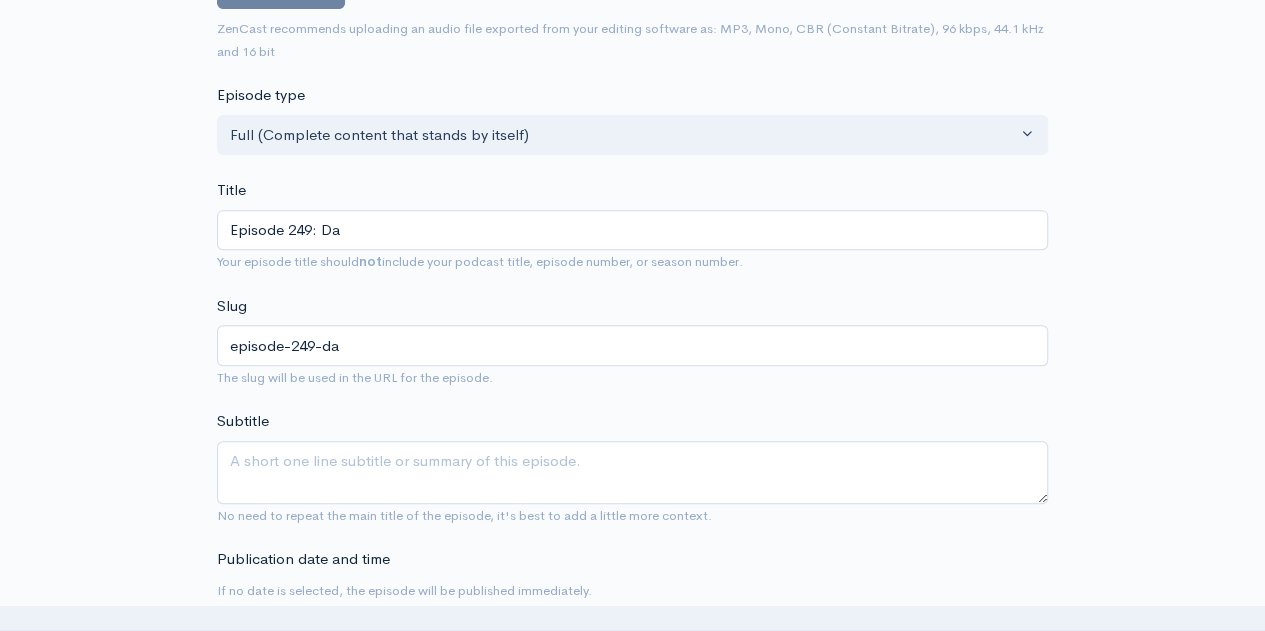 type on "Episode 249: [FIRST]" 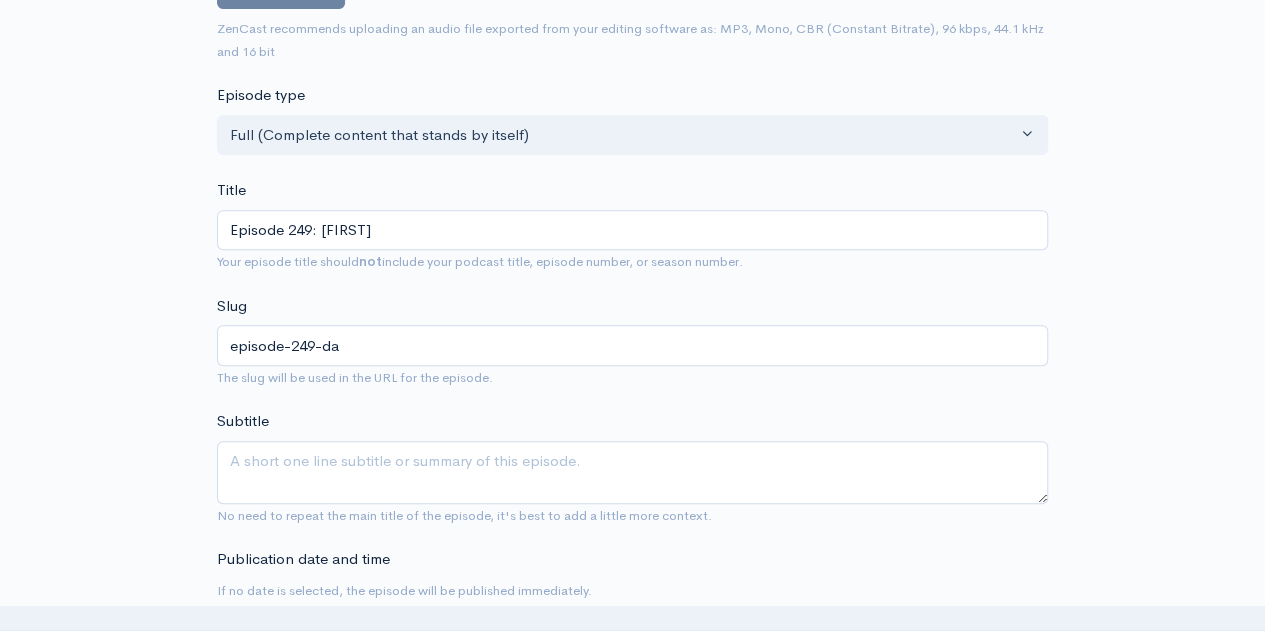 type on "episode-249-dan" 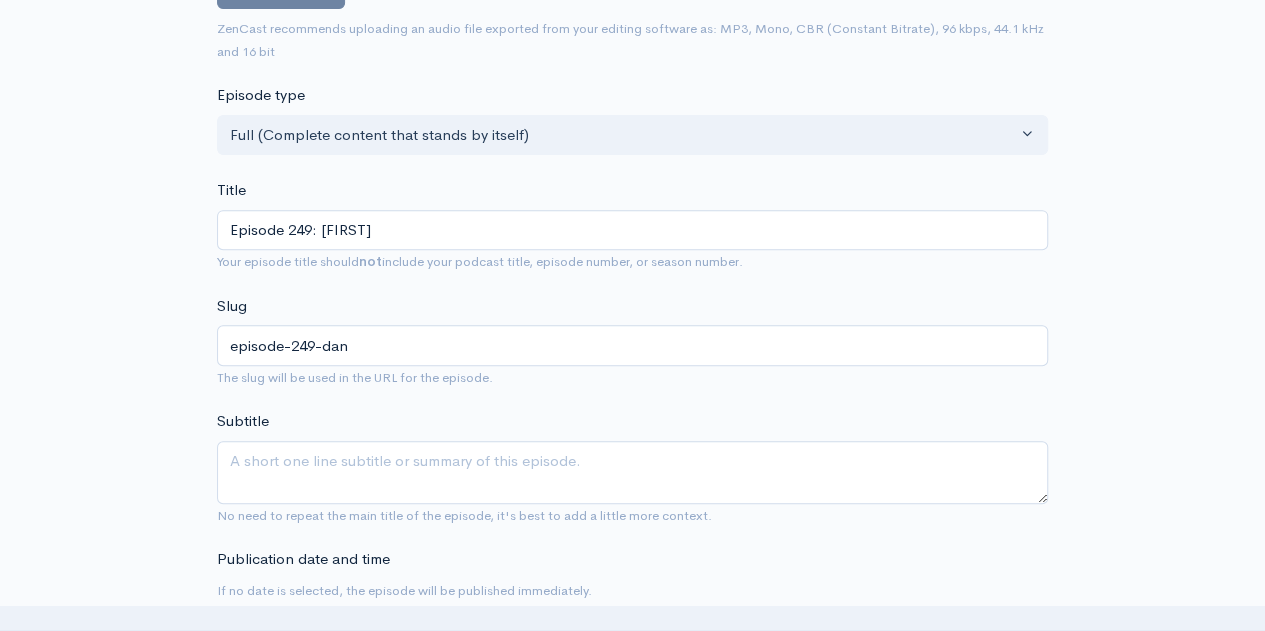 type on "Episode 249: Dang" 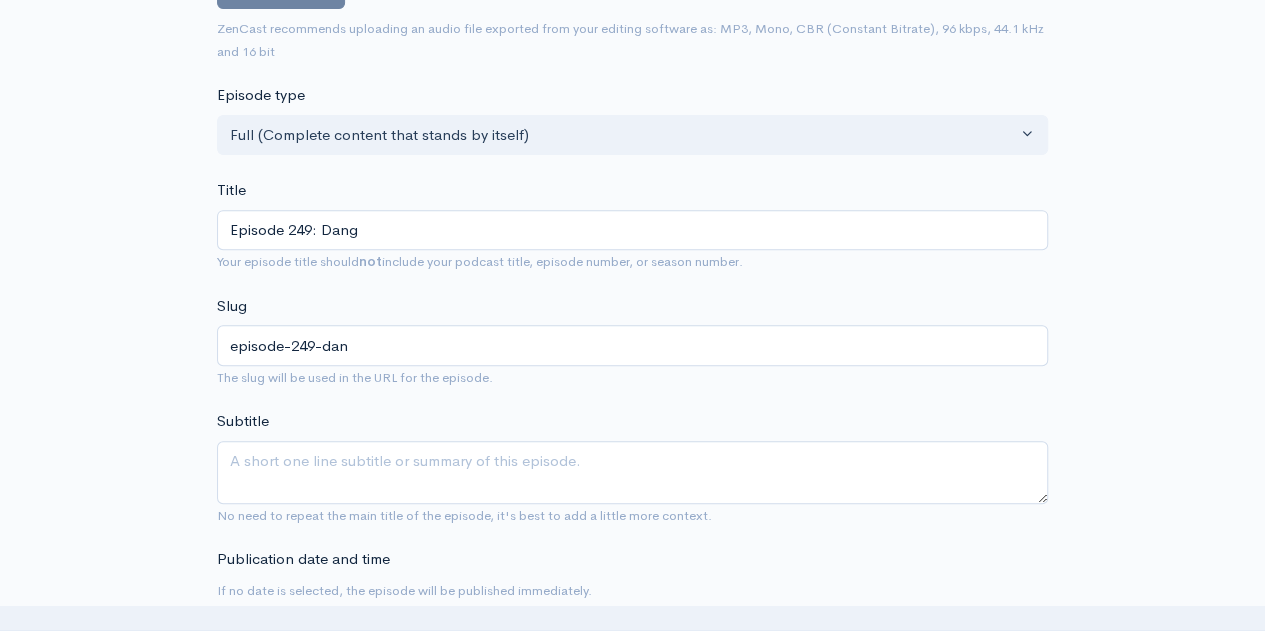 type on "episode-249-dang" 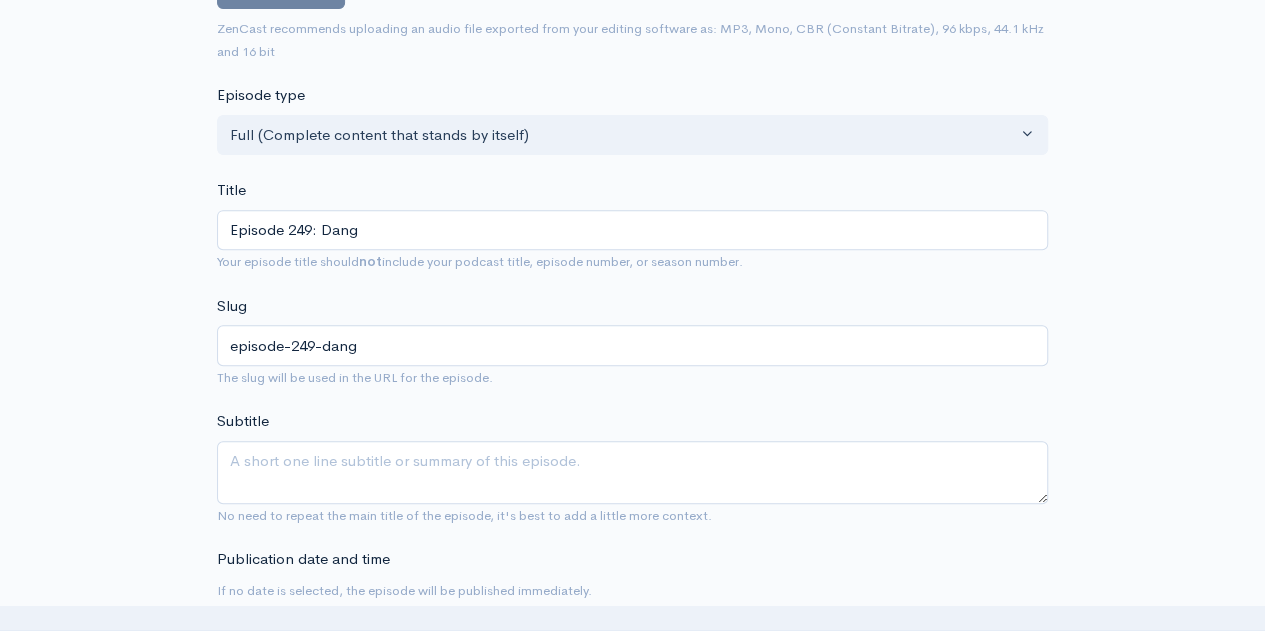 type on "Episode 249: Dange" 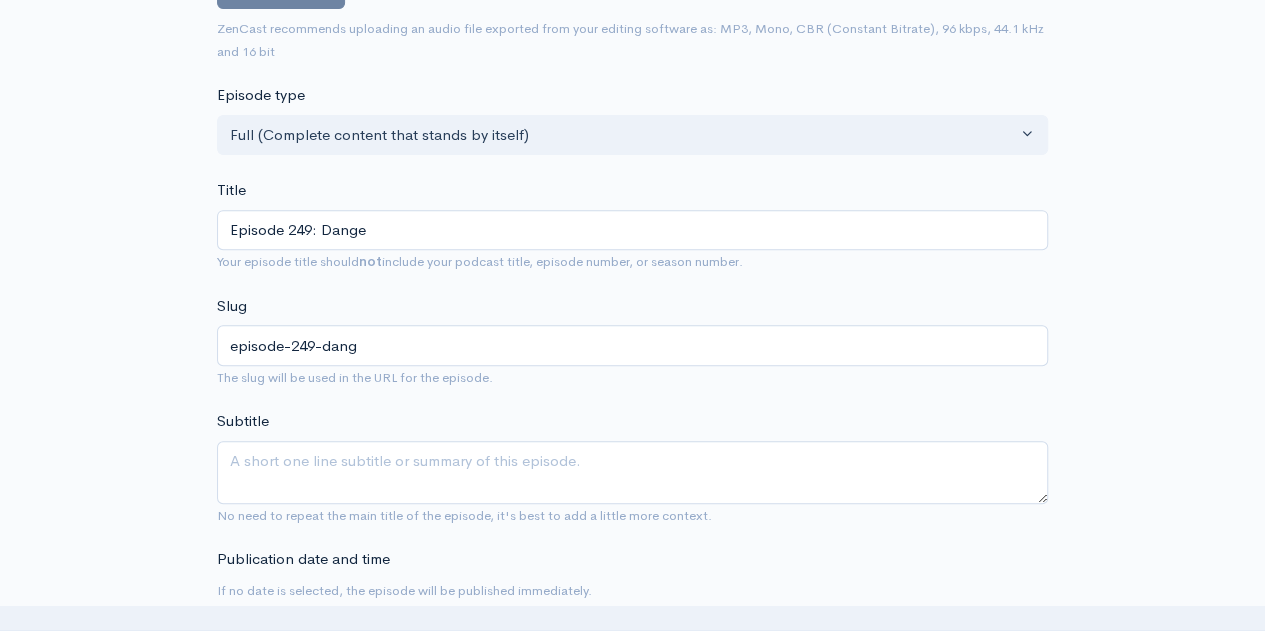 type on "episode-249-dange" 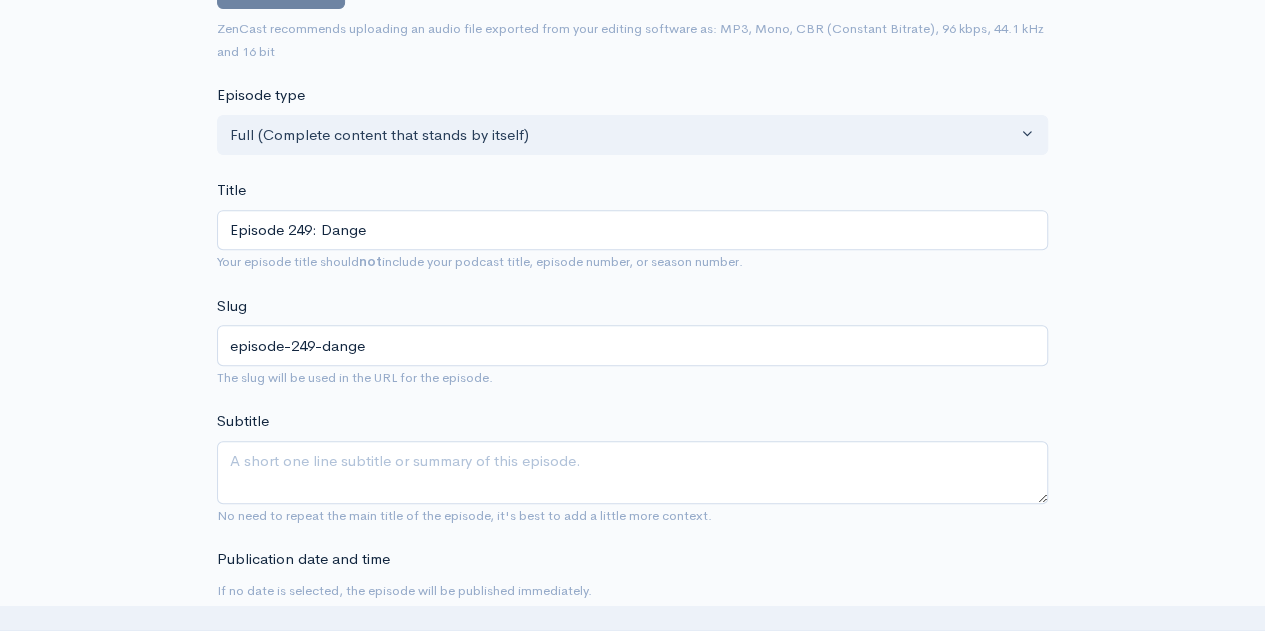 type on "Episode 249: Danger" 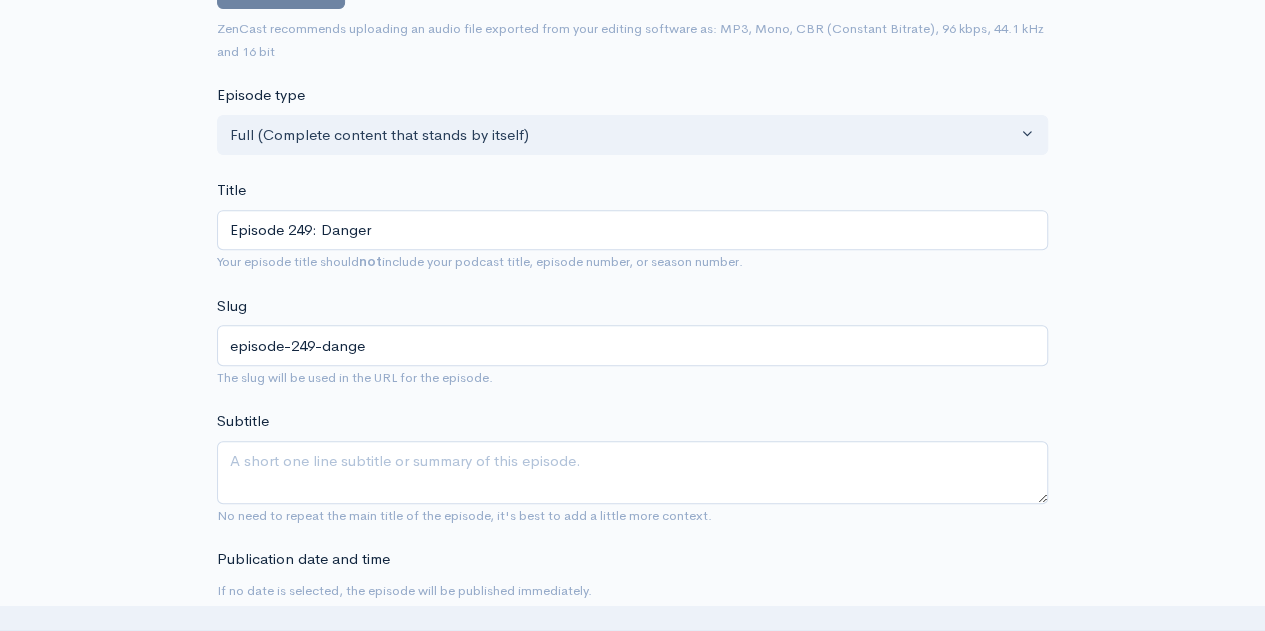 type on "episode-249-danger" 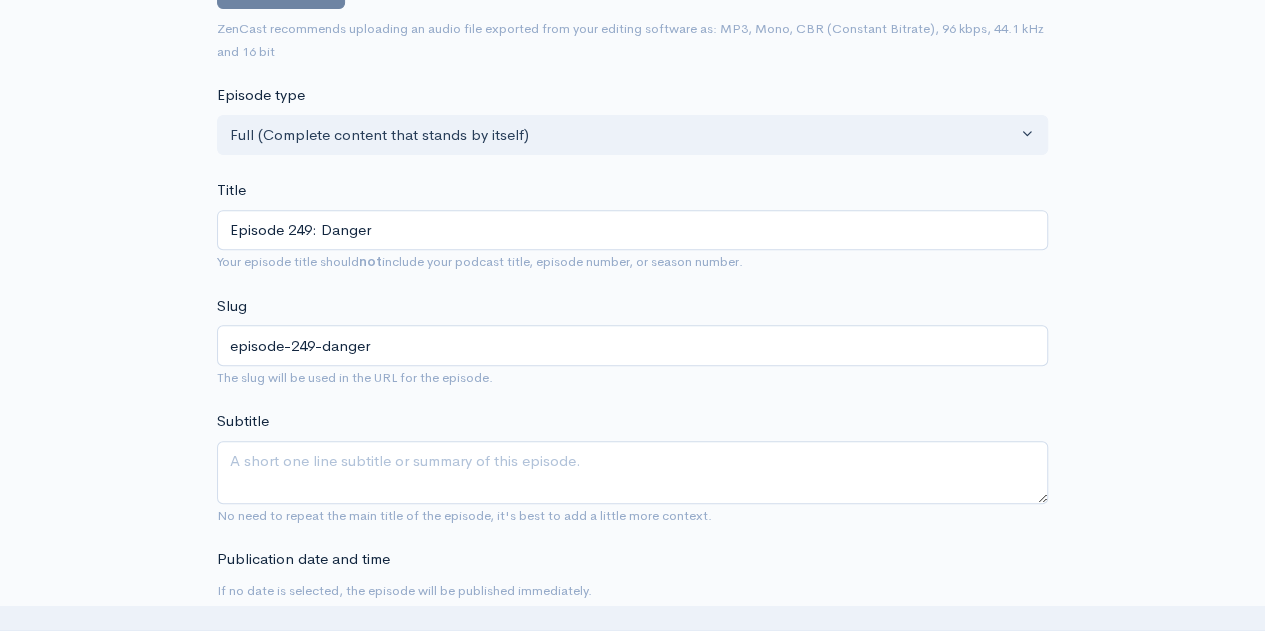 type on "Episode 249: Dangero" 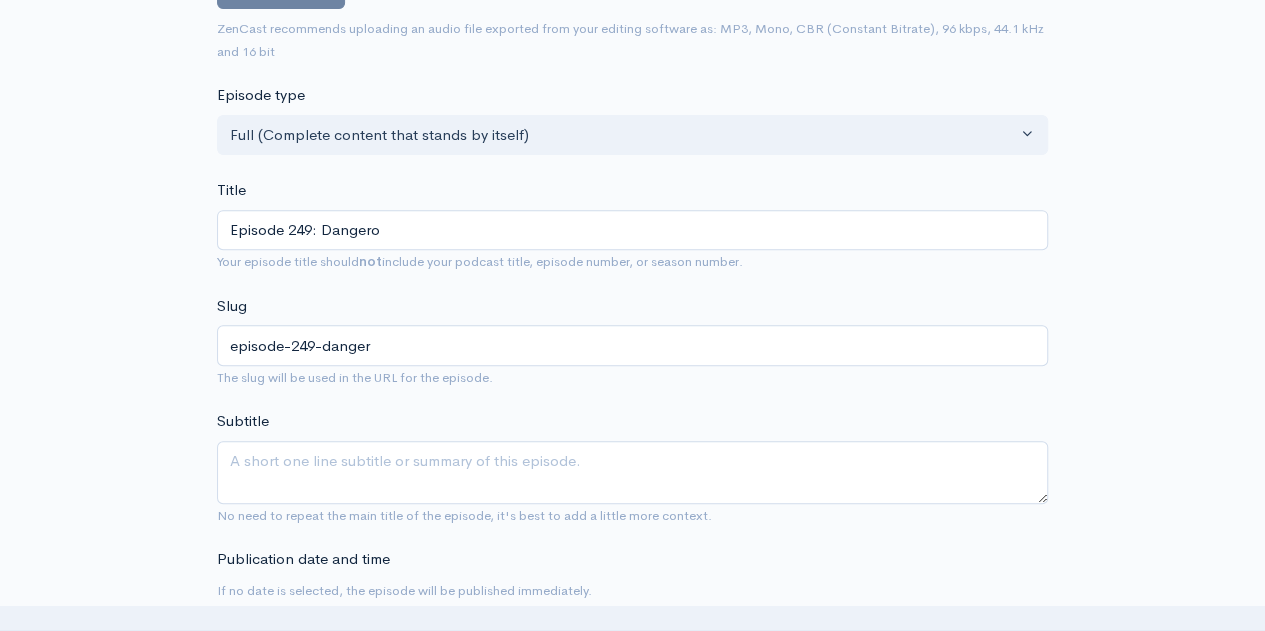 type on "episode-249-dangero" 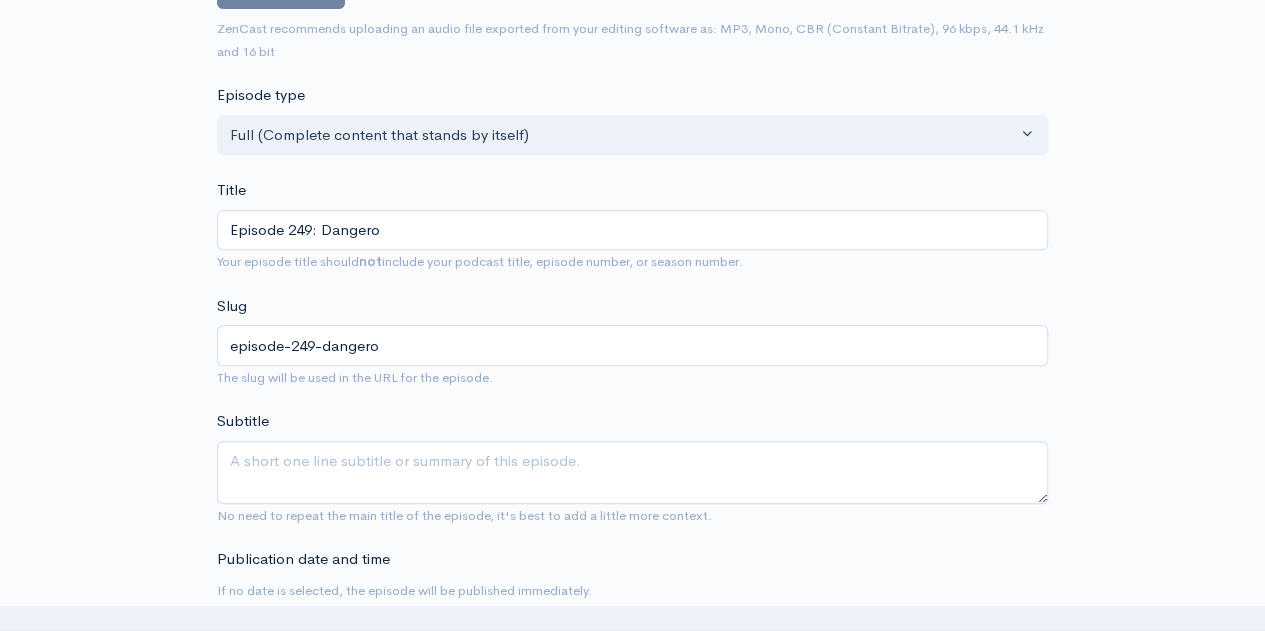 type on "Episode 249: Dangerou" 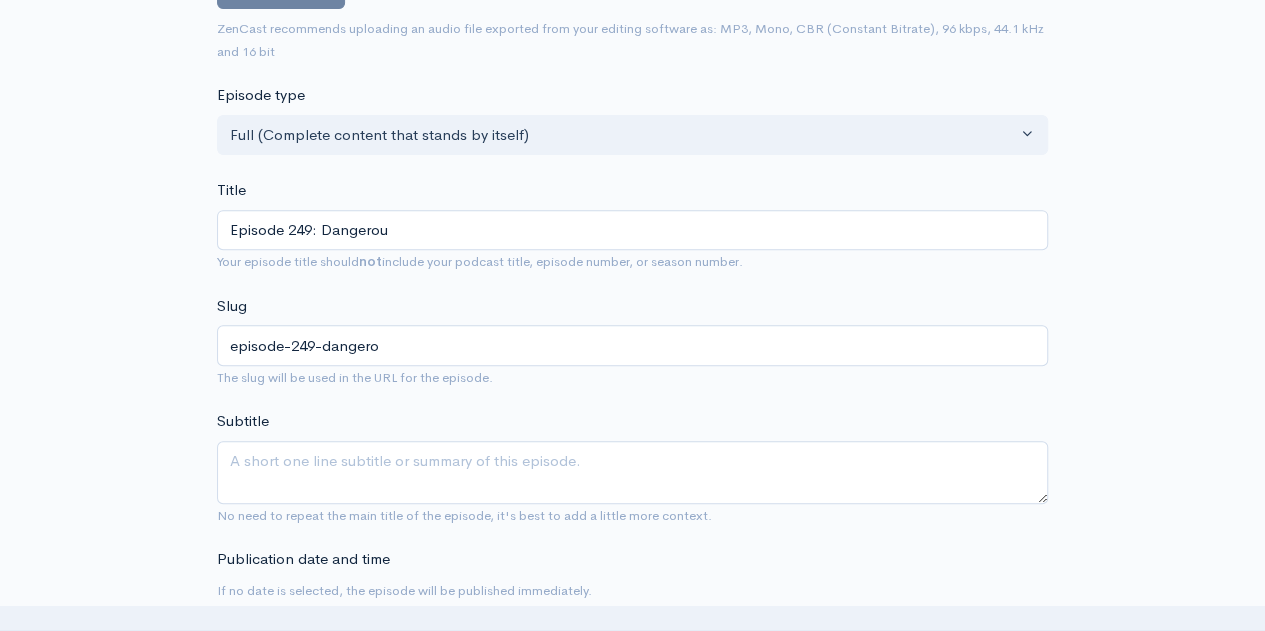 type on "episode-249-dangerou" 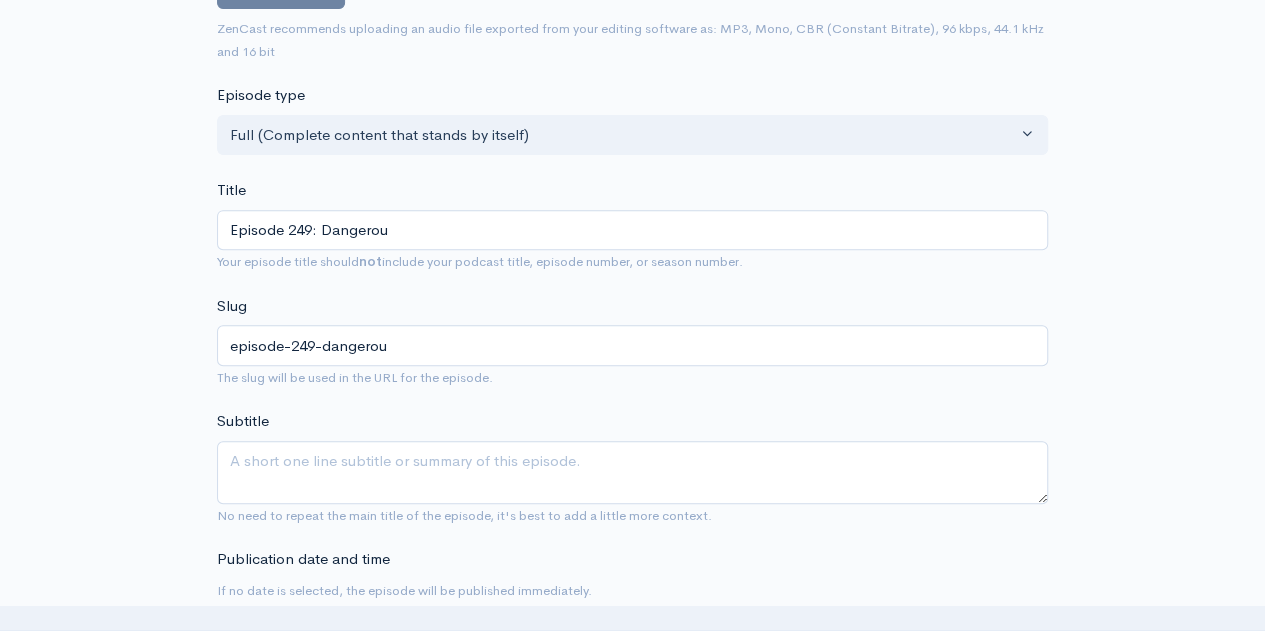 type on "Episode 249: Dangerous" 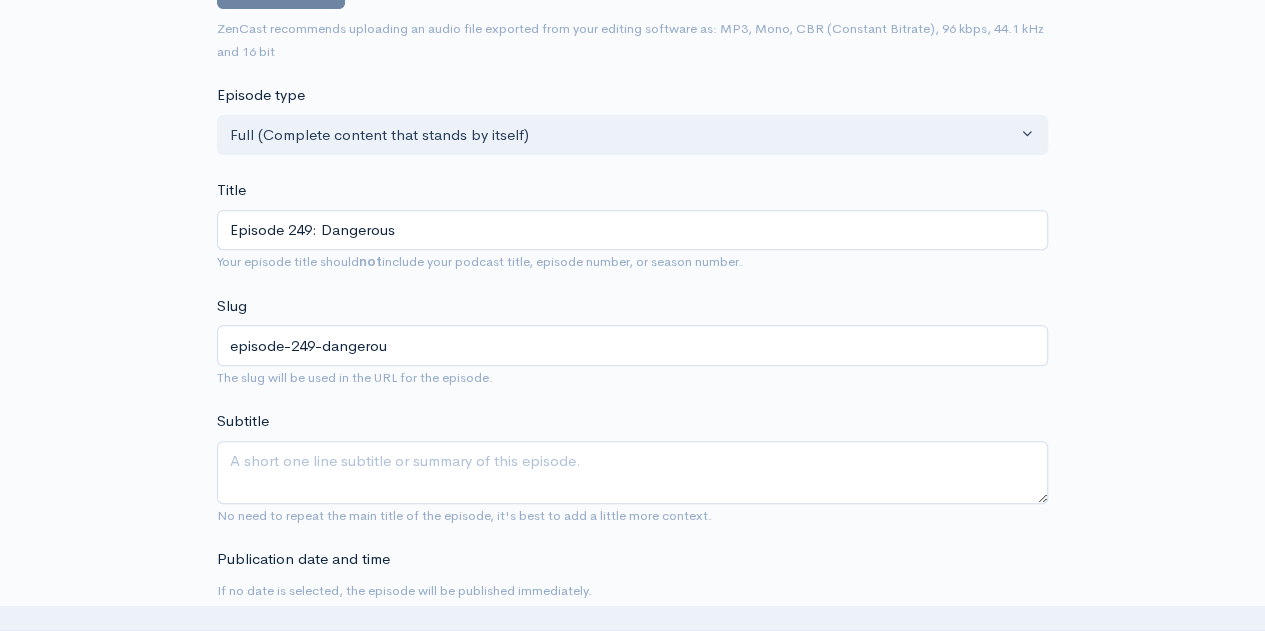 type on "episode-249-dangerous" 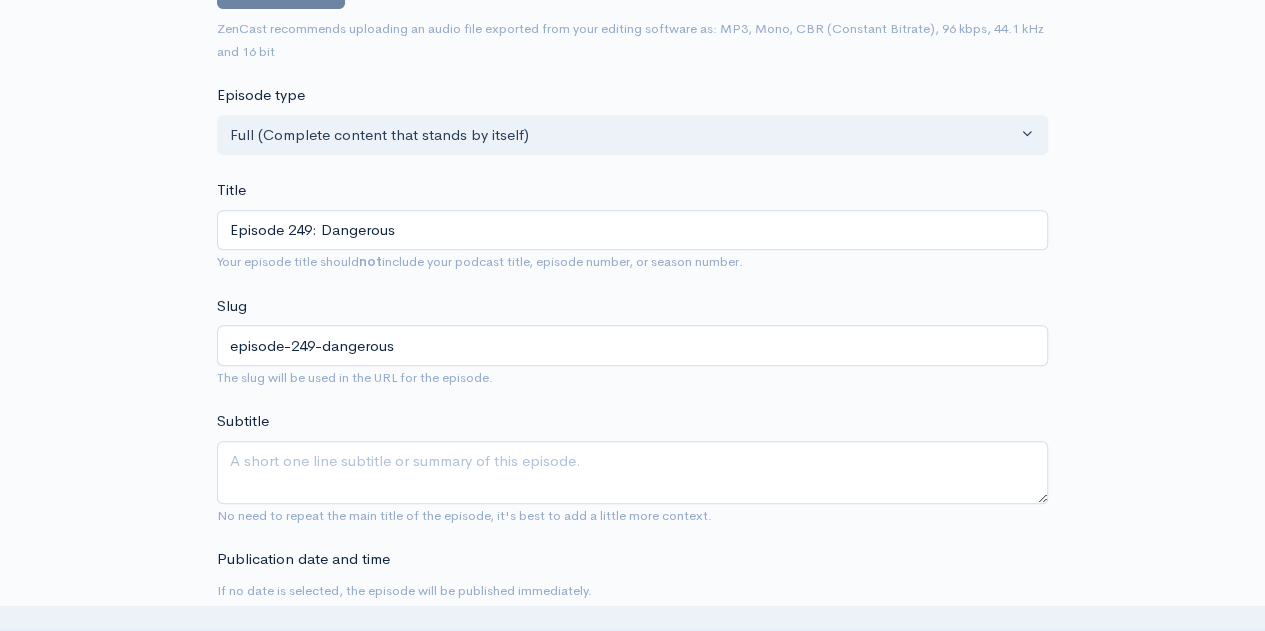 type on "Episode 249: Dangerous A" 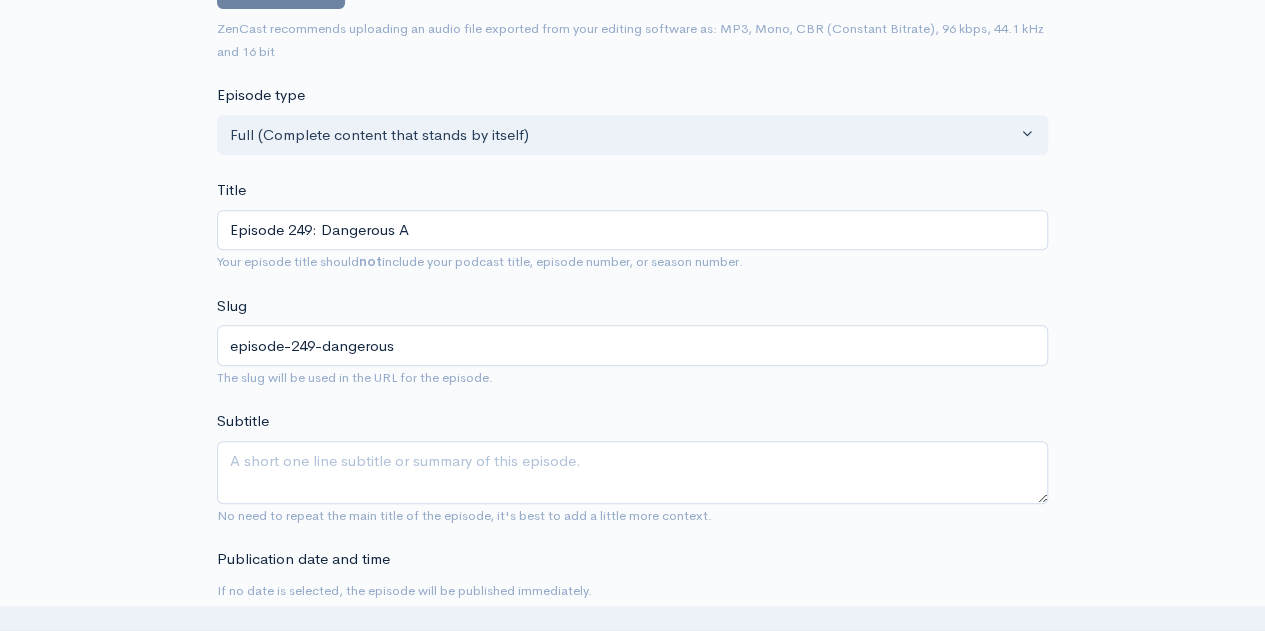 type on "episode-249-dangerous-a" 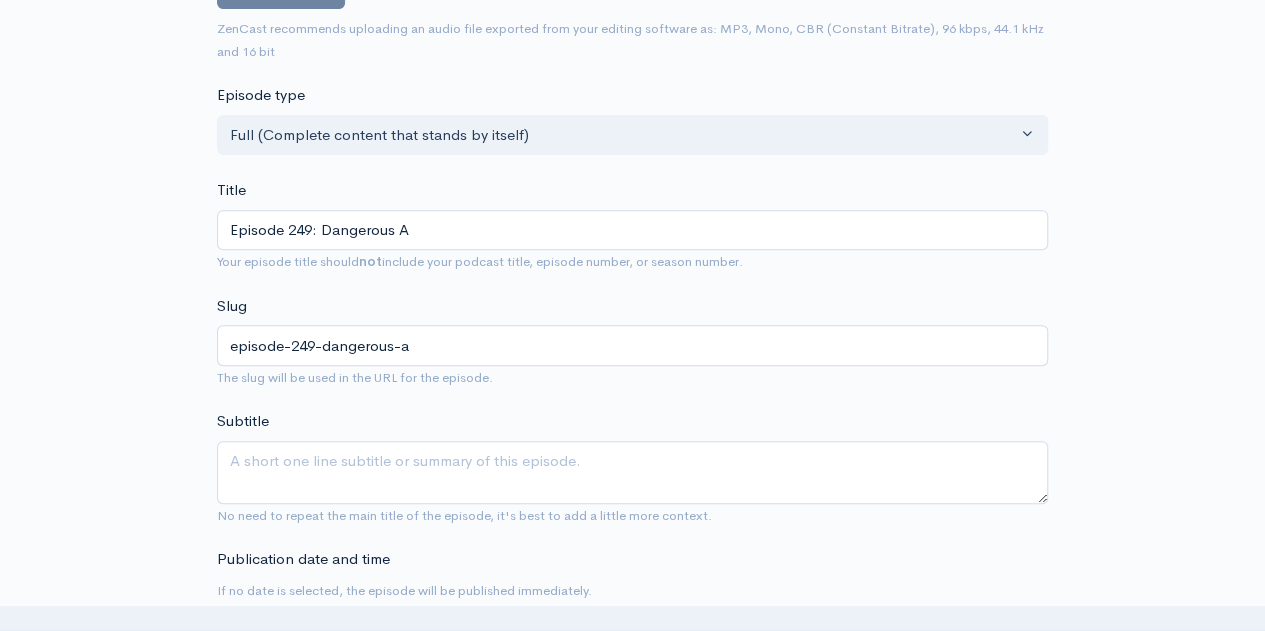 type on "Episode 249: Dangerous An" 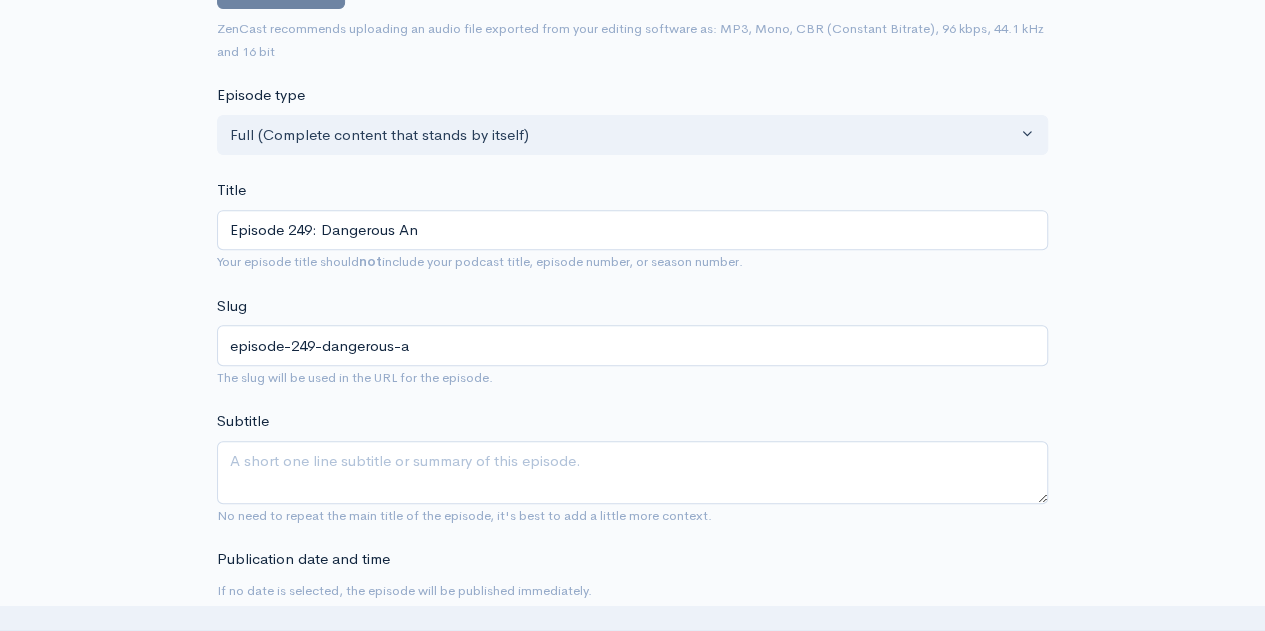 type on "episode-249-dangerous-an" 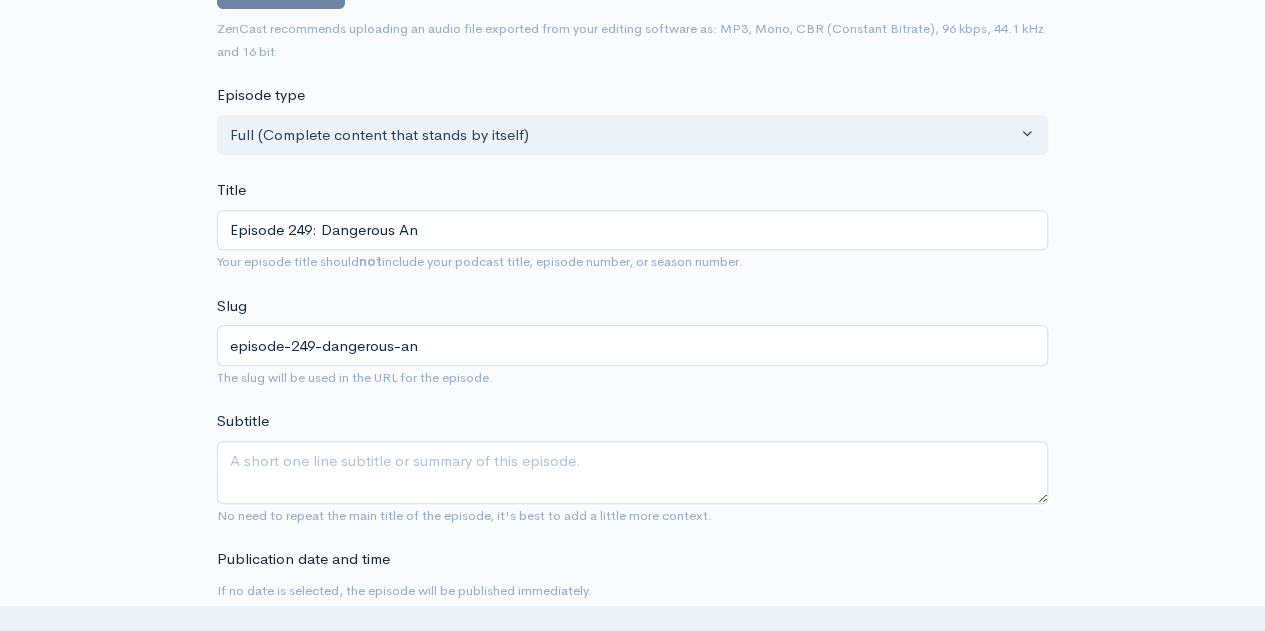 type on "Episode 249: Dangerous Ani" 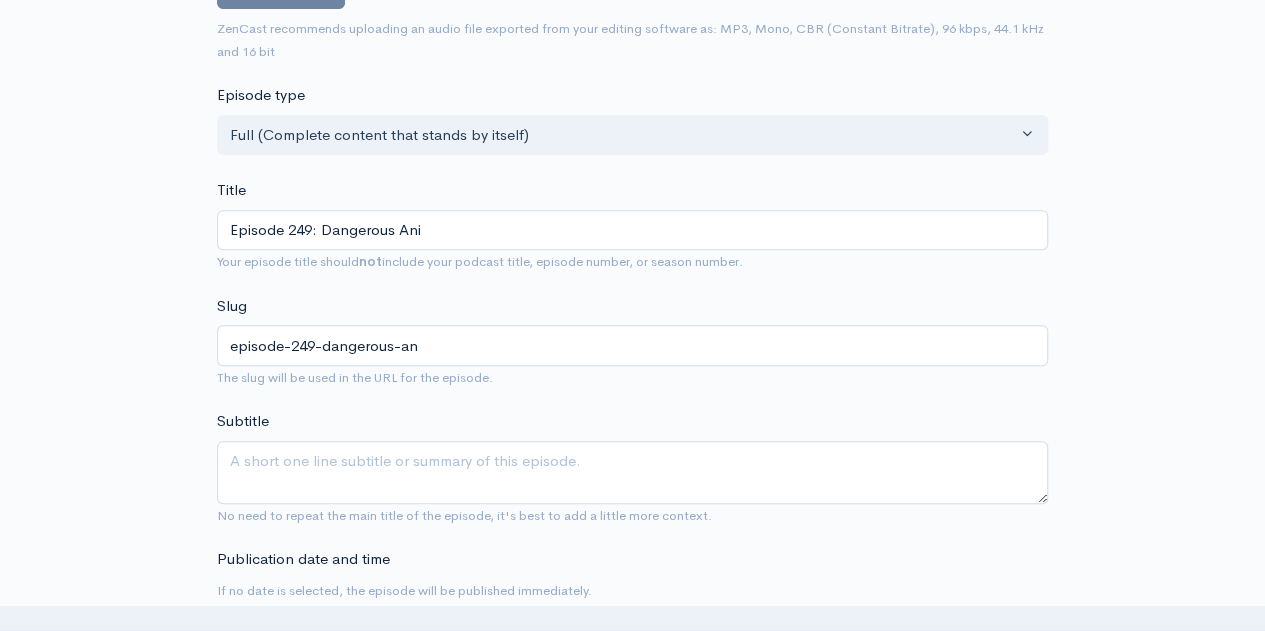 type on "episode-249-dangerous-ani" 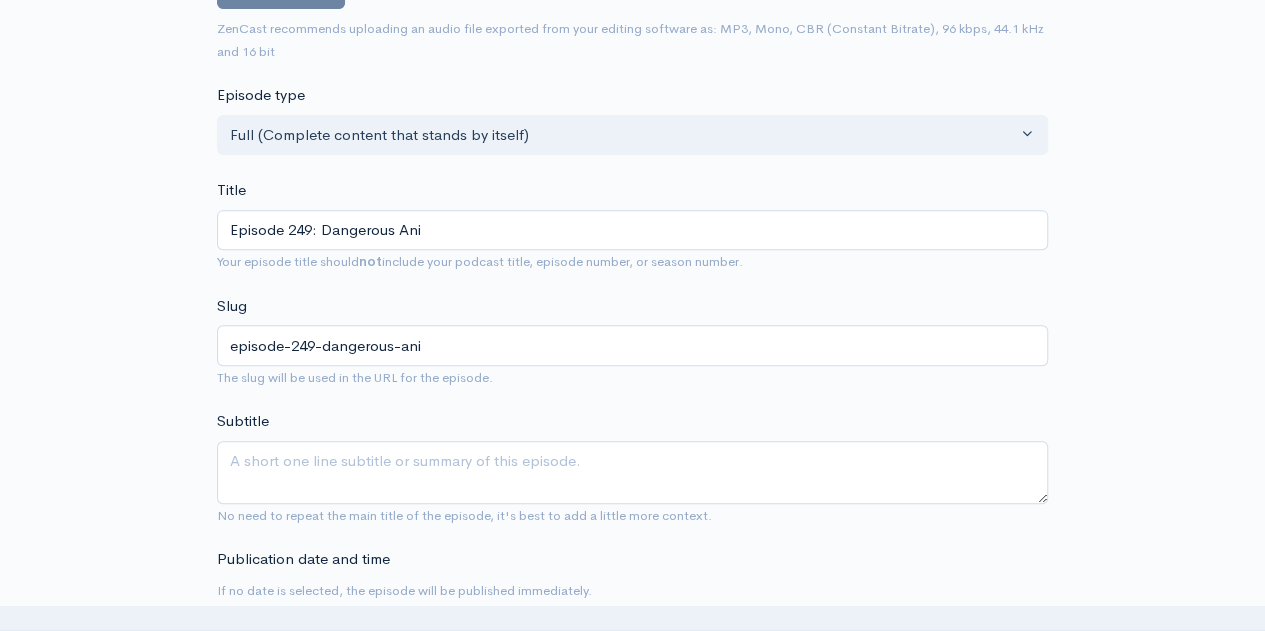 type on "Episode 249: Dangerous Anim" 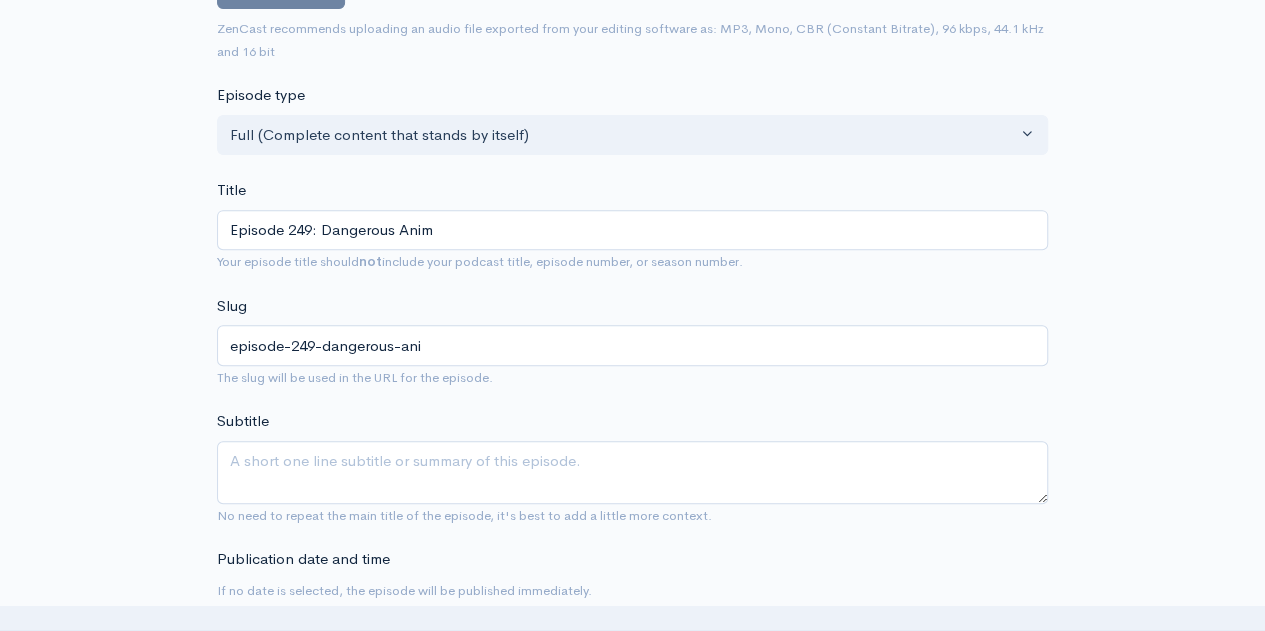 type on "episode-249-dangerous-anim" 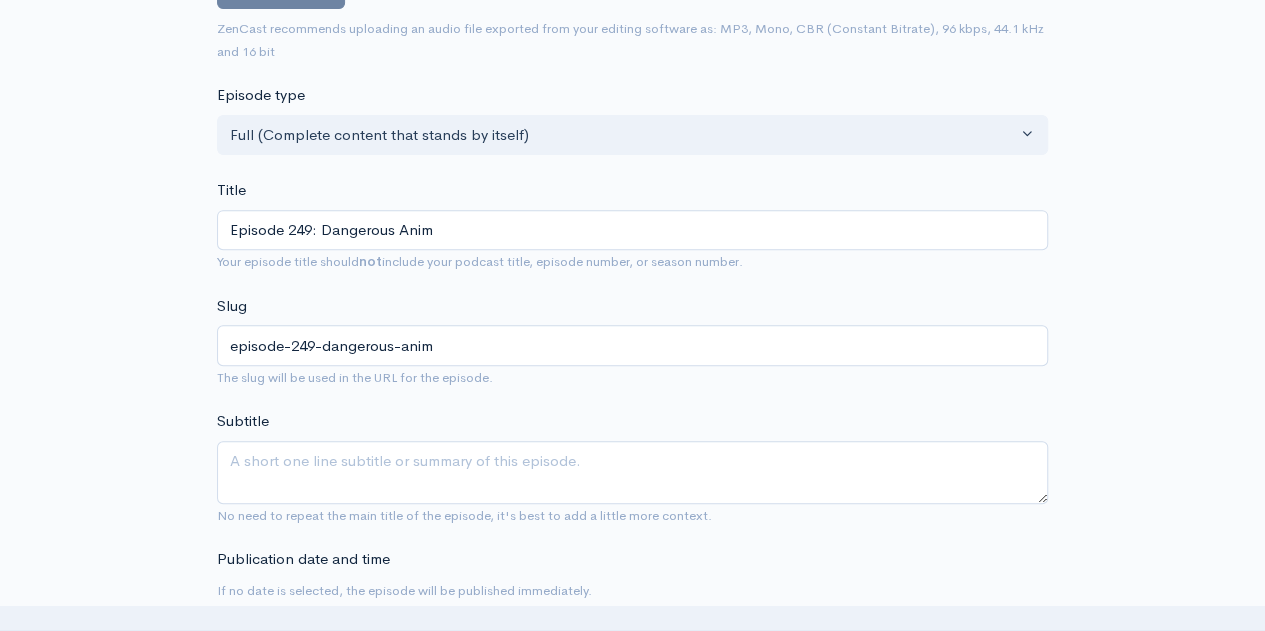 type on "Episode 249: Dangerous Animl" 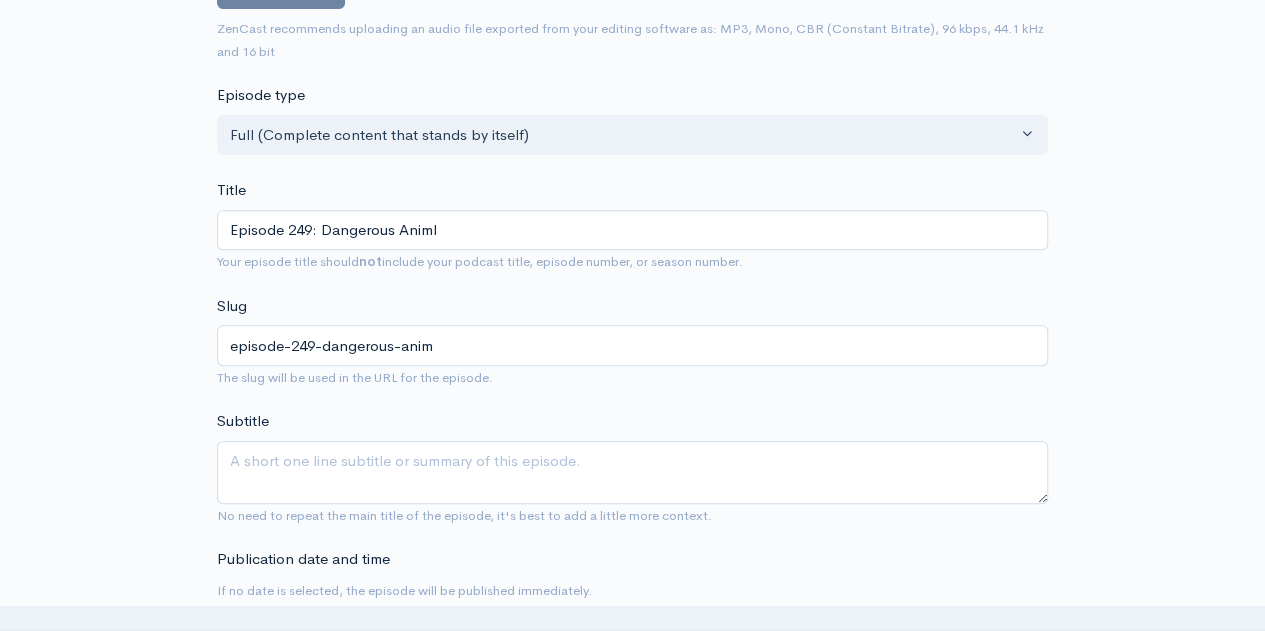 type on "episode-249-dangerous-animl" 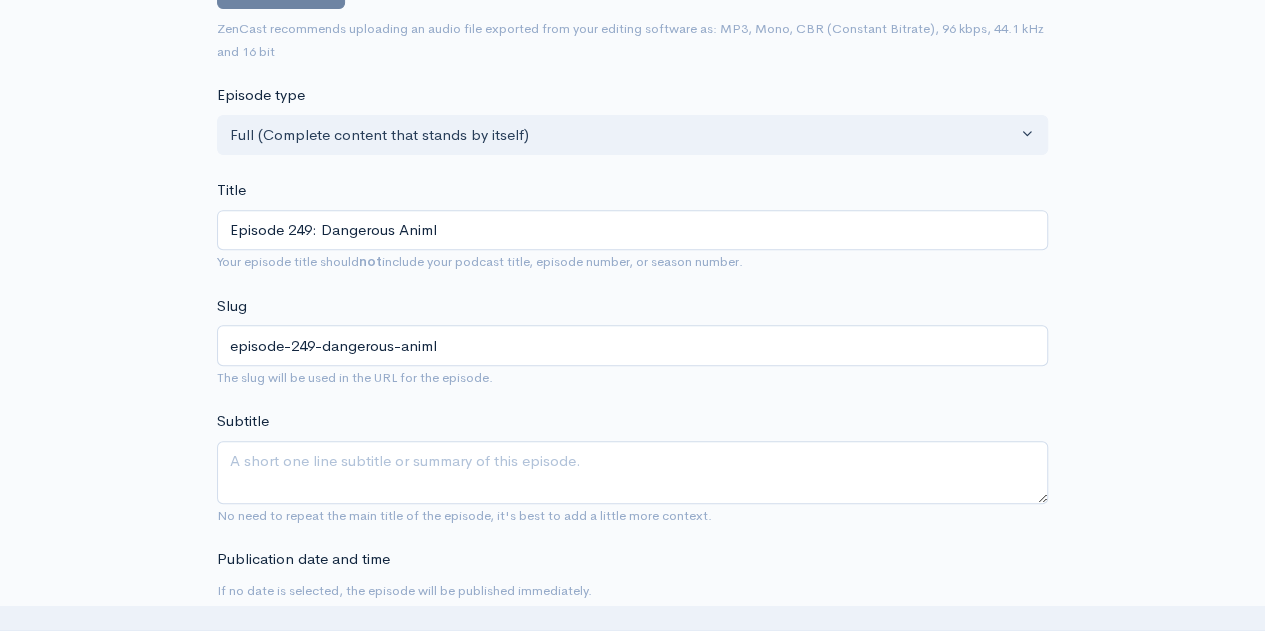 type on "Episode 249: Dangerous Anim" 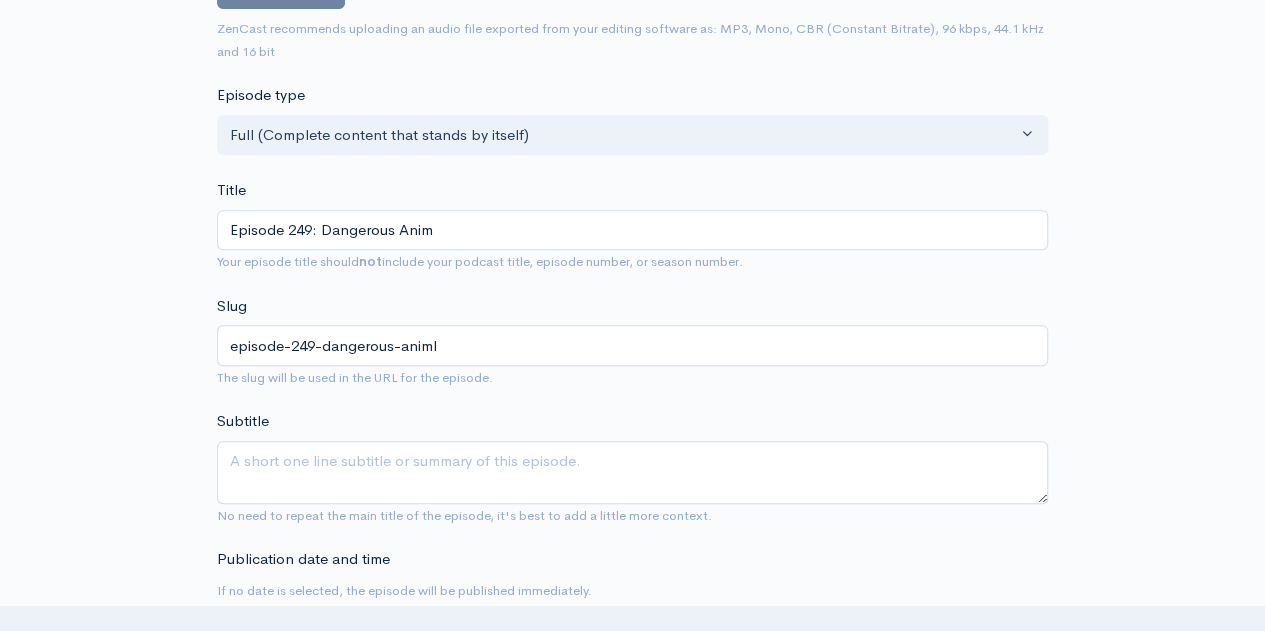 type on "episode-249-dangerous-anim" 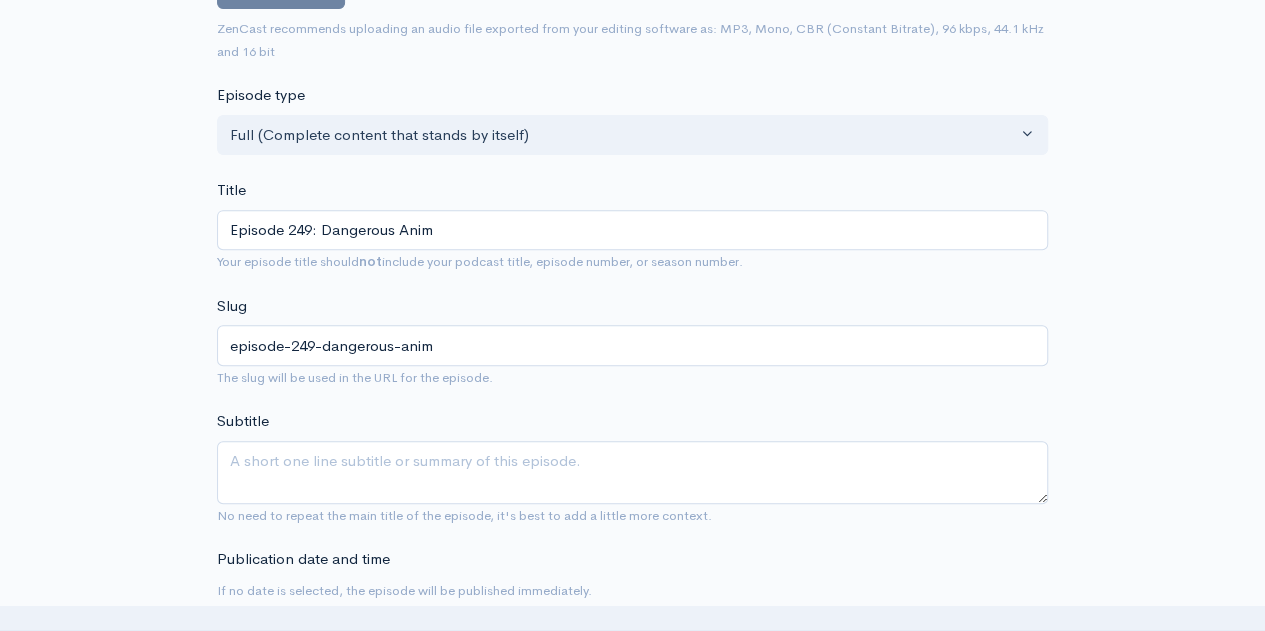 type on "Episode 249: Dangerous Anima" 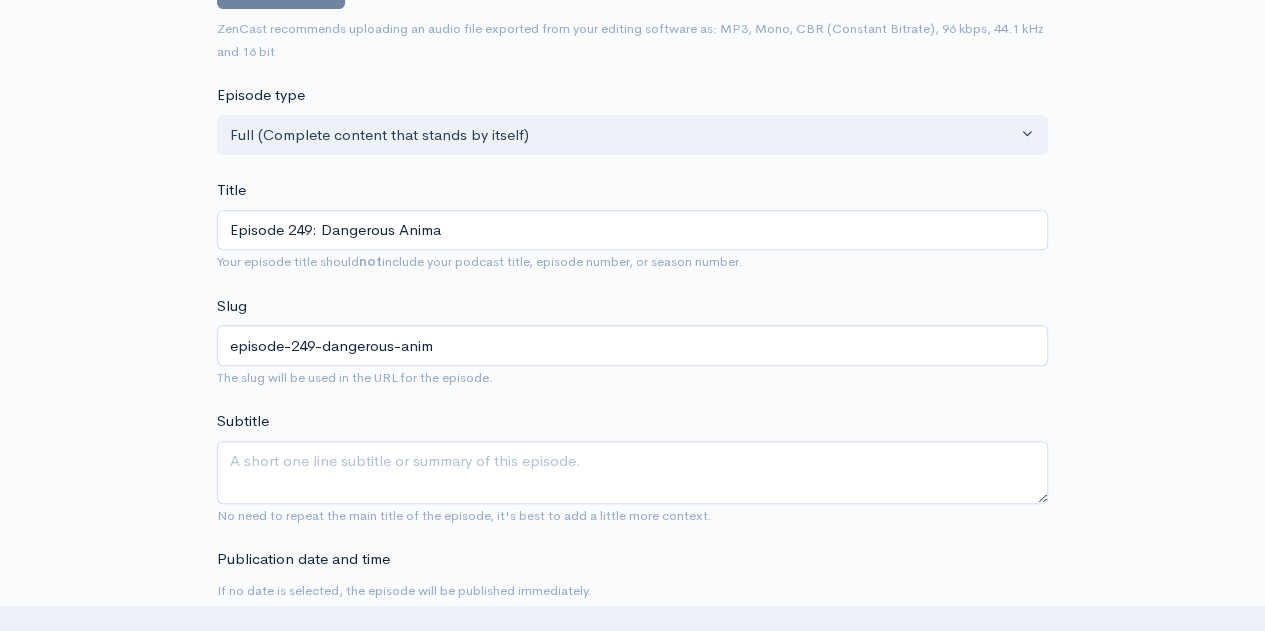 type on "episode-249-dangerous-anima" 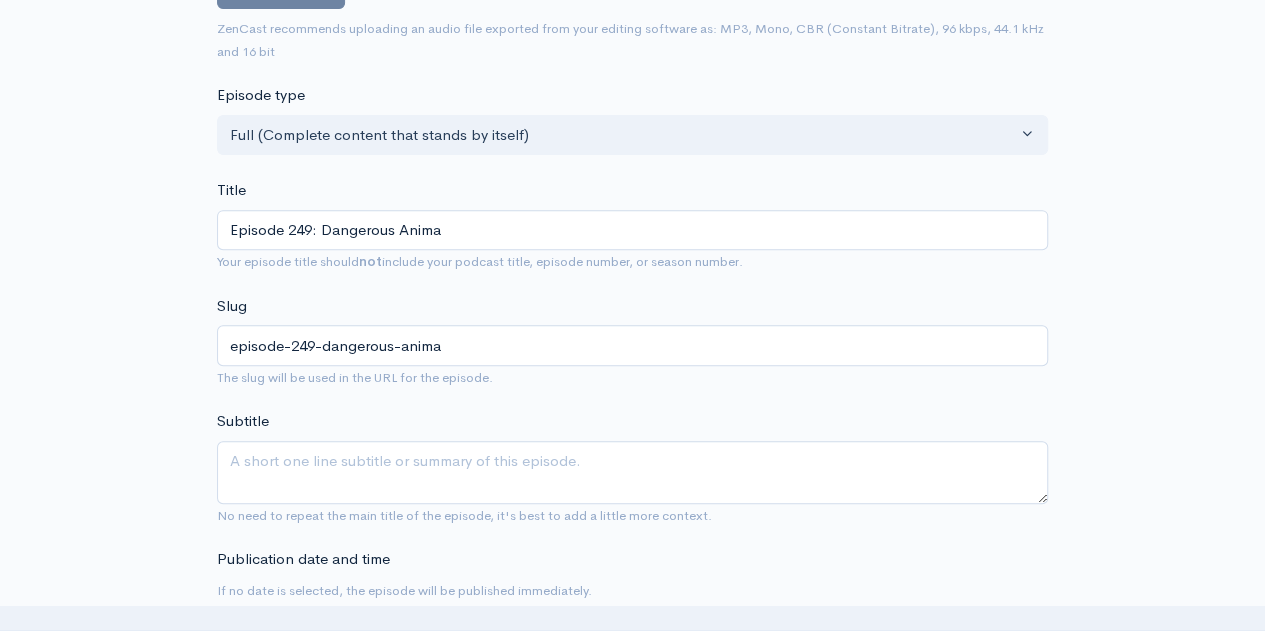 type on "Episode 249: Dangerous Animal" 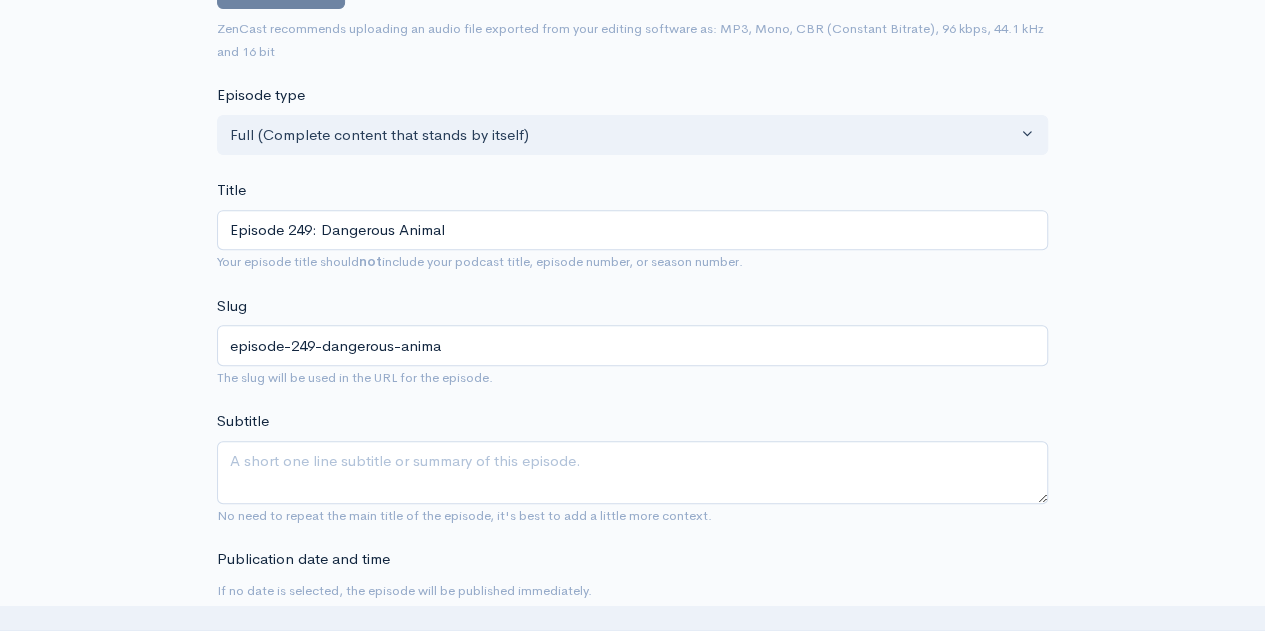 type on "episode-249-dangerous-animal" 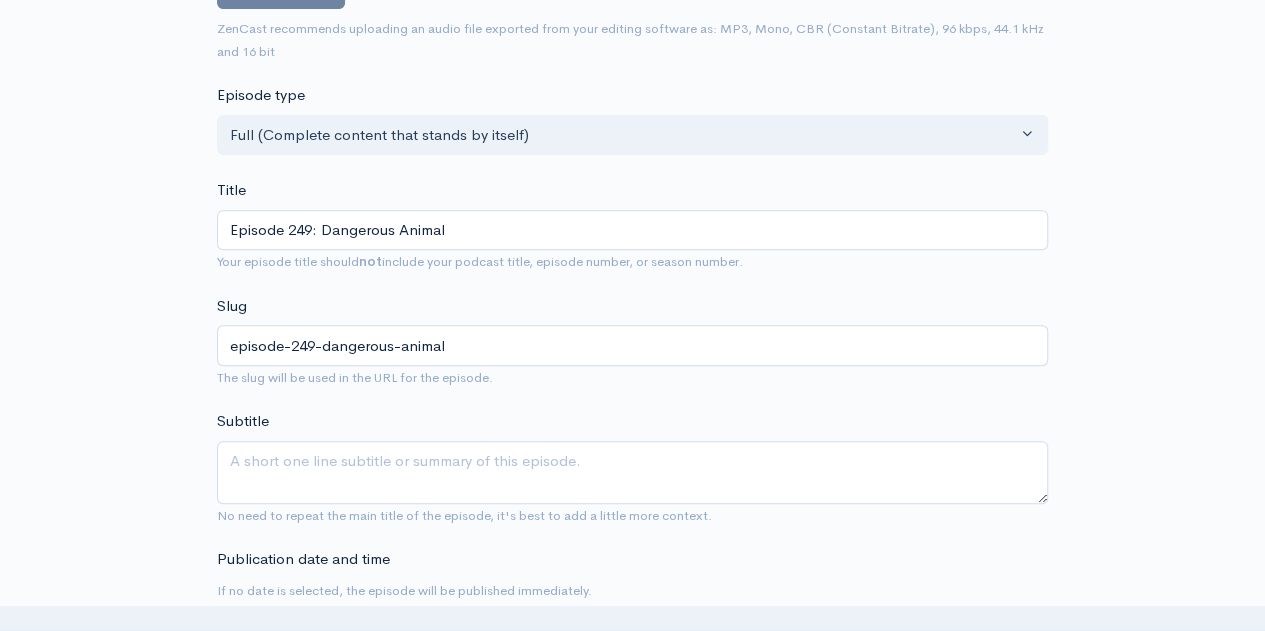 type on "Episode 249: Dangerous Animals" 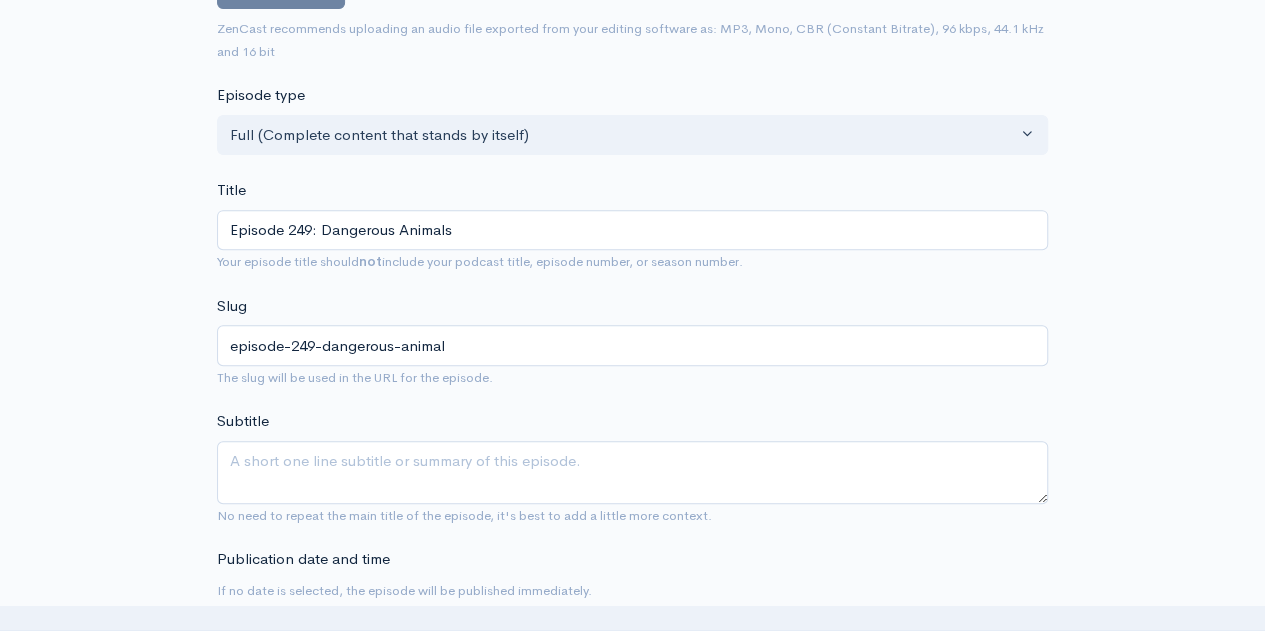 type on "episode-249-dangerous-animals" 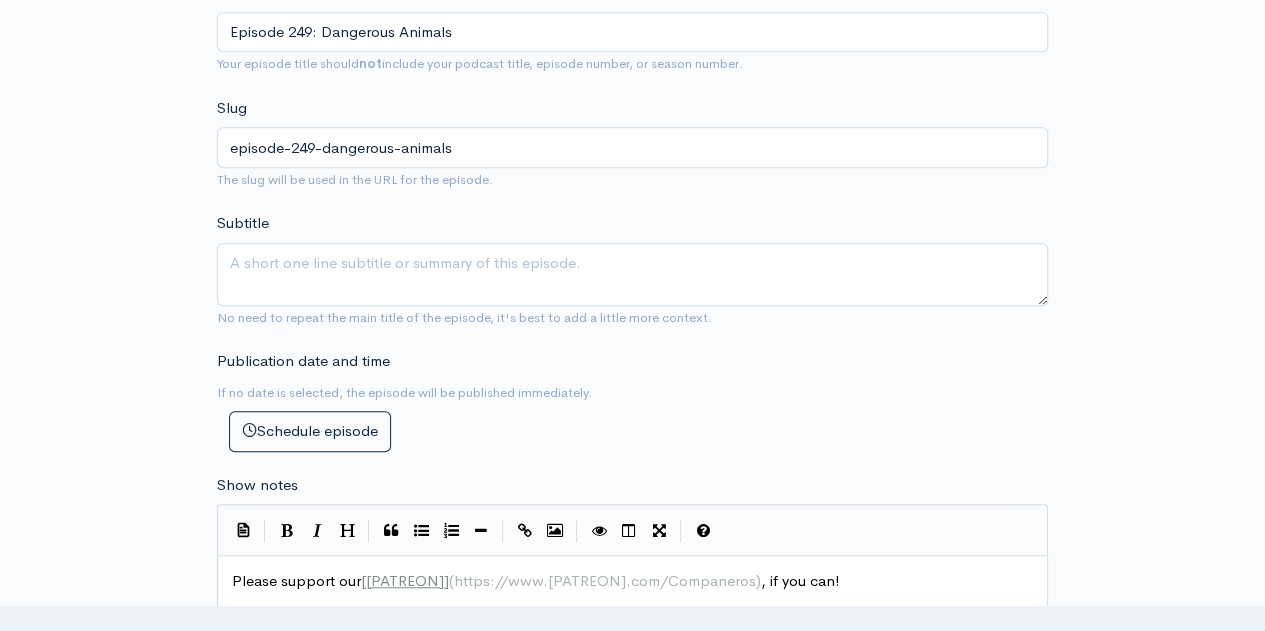 scroll, scrollTop: 500, scrollLeft: 0, axis: vertical 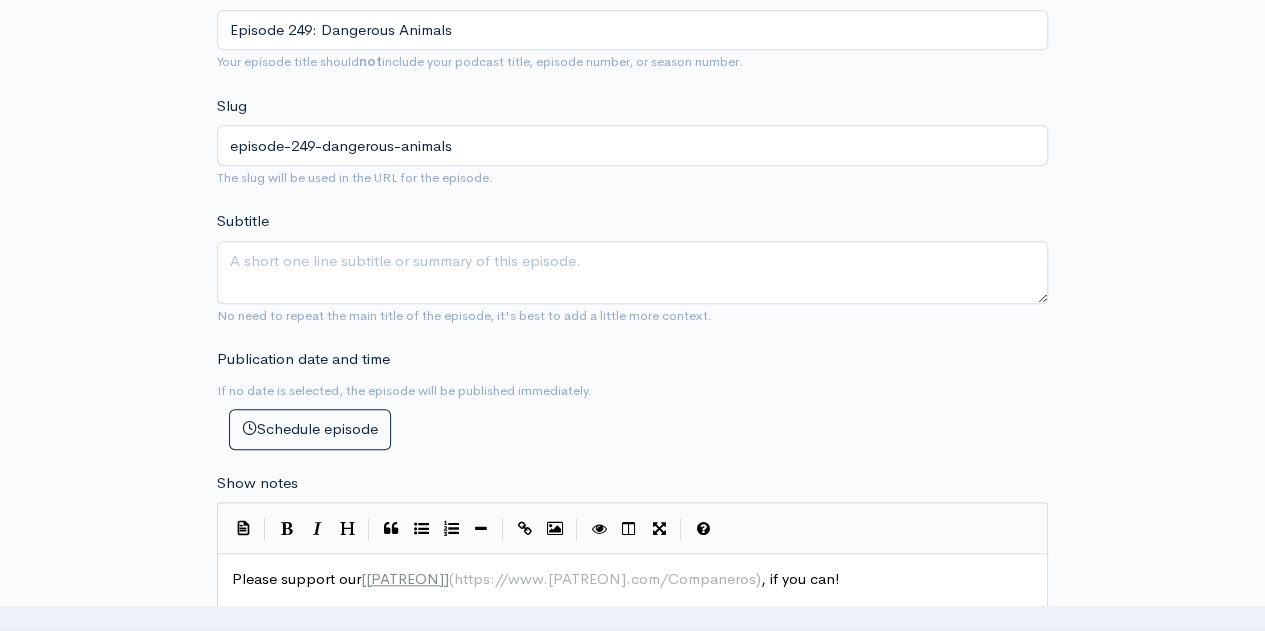type on "Episode 249: Dangerous Animals" 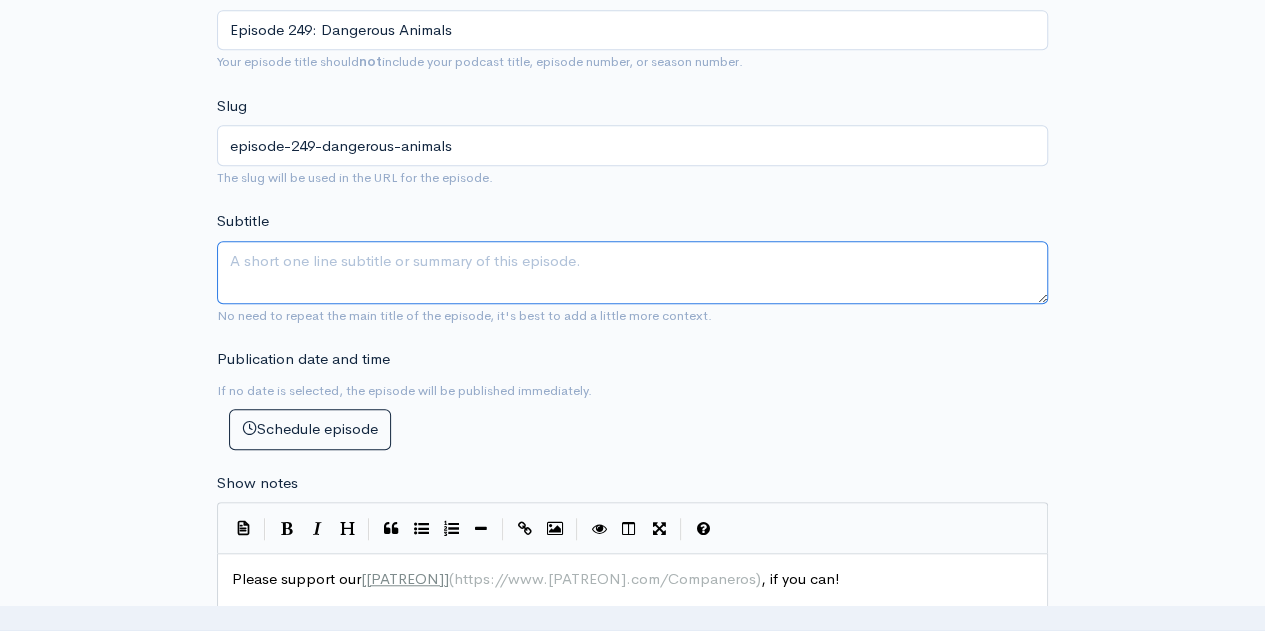 click on "Subtitle" at bounding box center (632, 272) 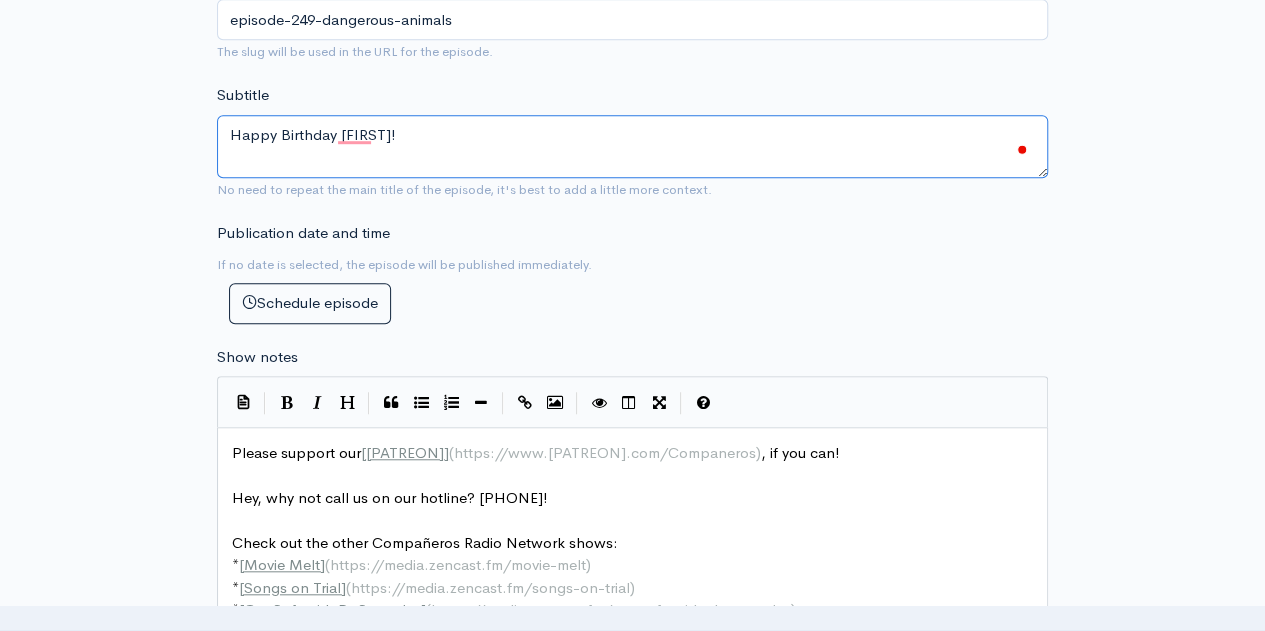 scroll, scrollTop: 700, scrollLeft: 0, axis: vertical 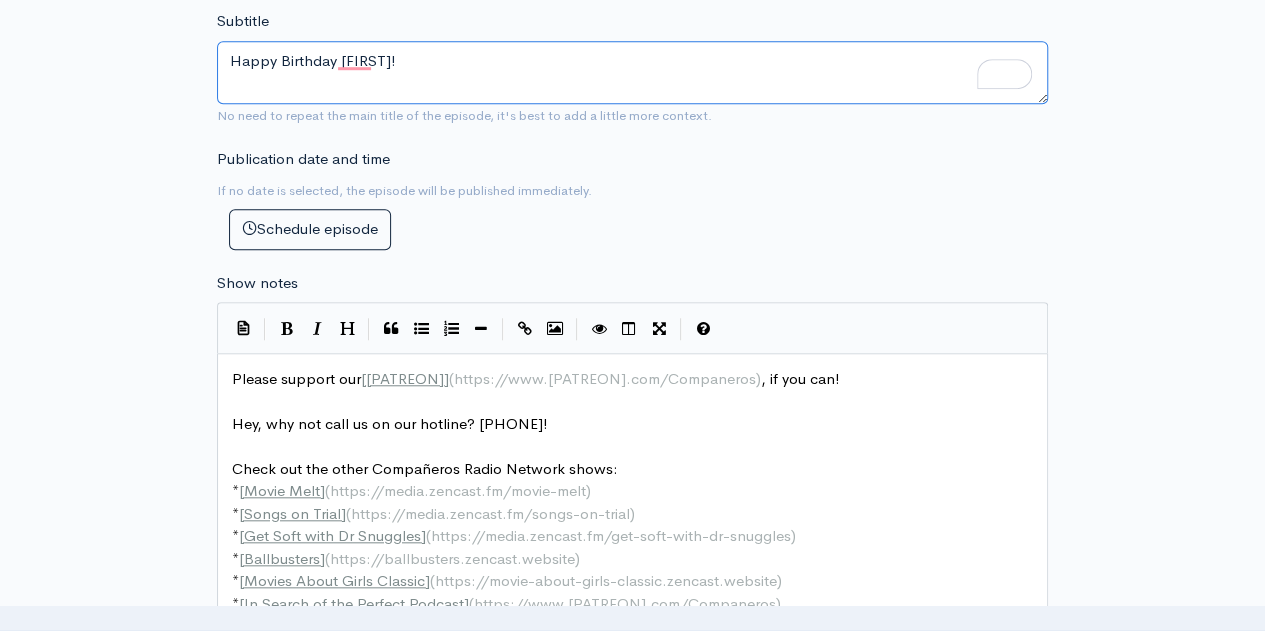type on "Happy Birthday [FIRST]!" 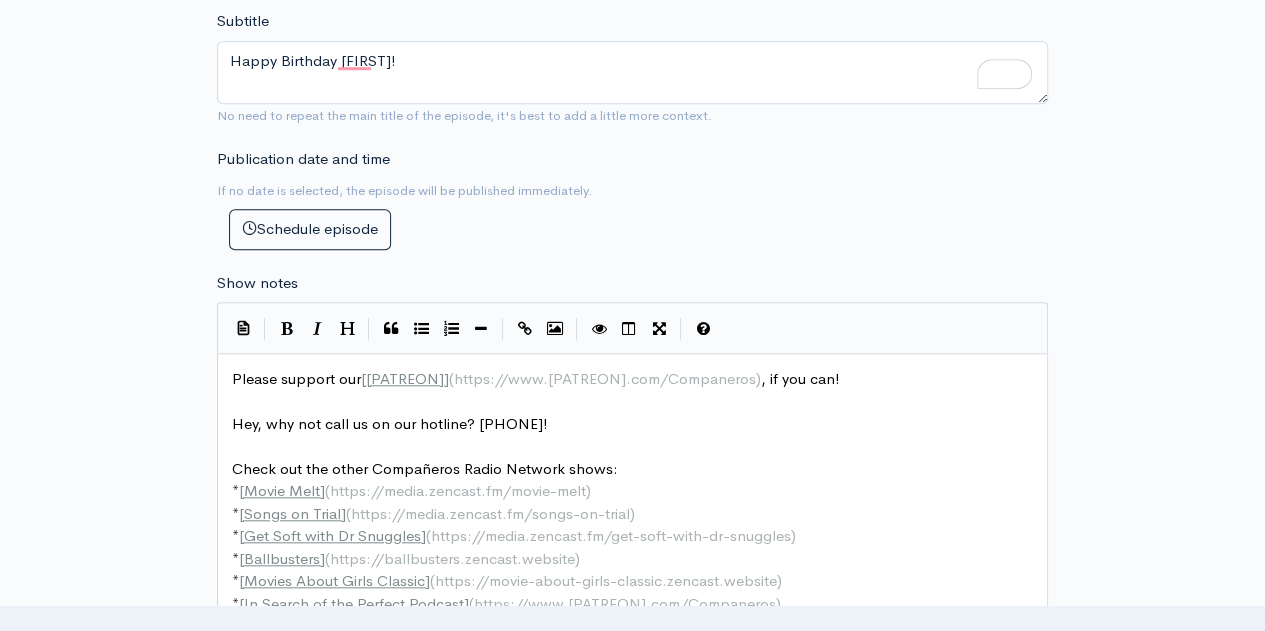 scroll, scrollTop: 1, scrollLeft: 0, axis: vertical 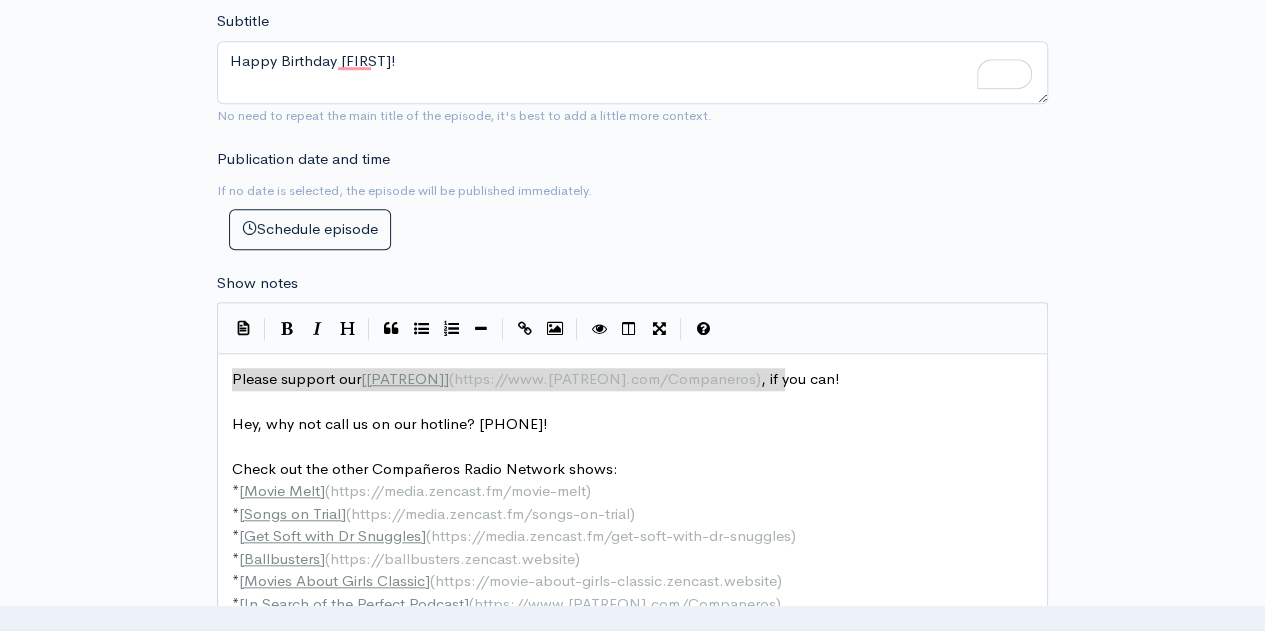 drag, startPoint x: 814, startPoint y: 380, endPoint x: 172, endPoint y: 374, distance: 642.028 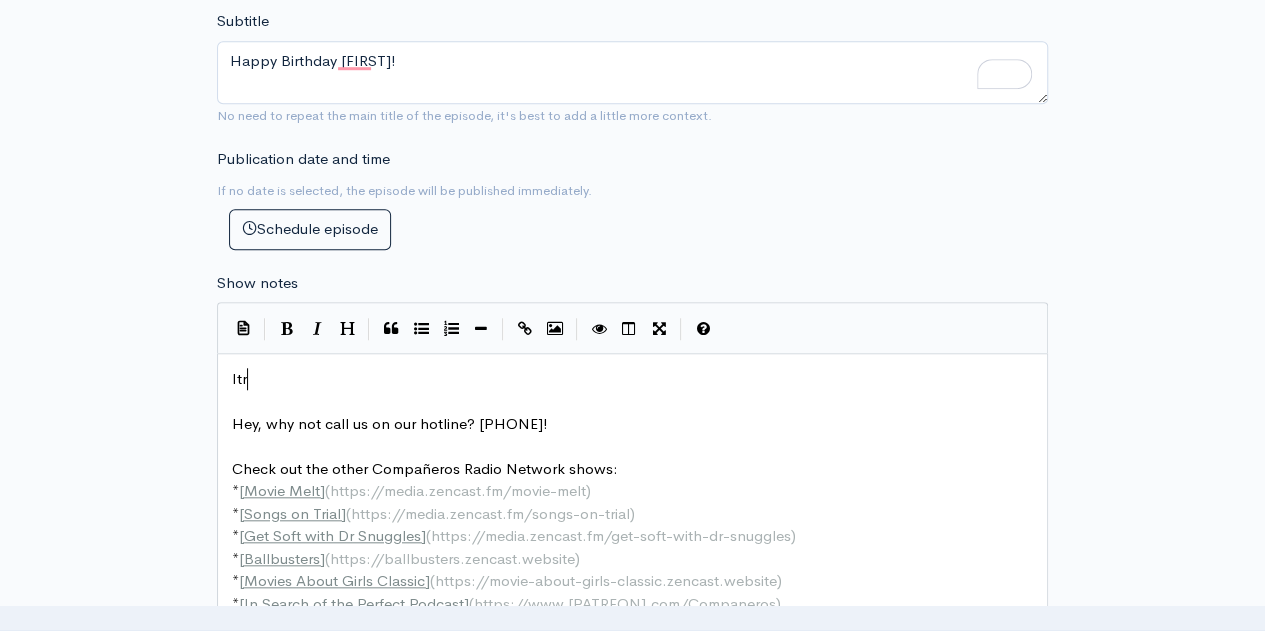 type on "Itr;" 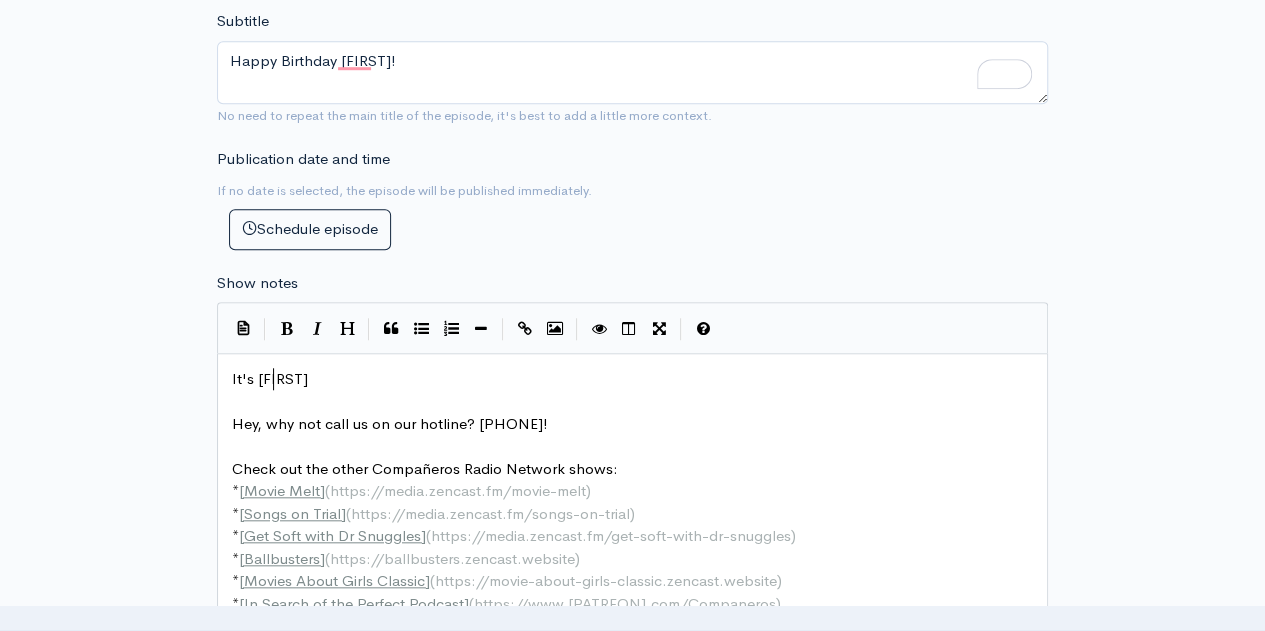 type on "'s Jou" 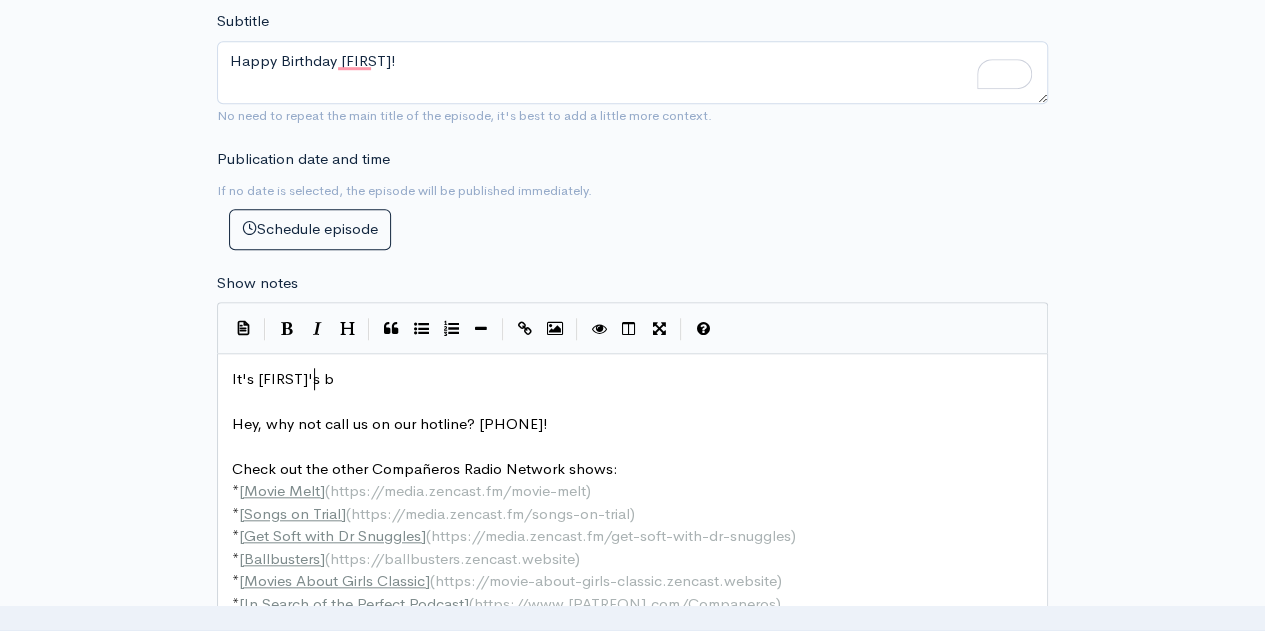 type on "hn's bu" 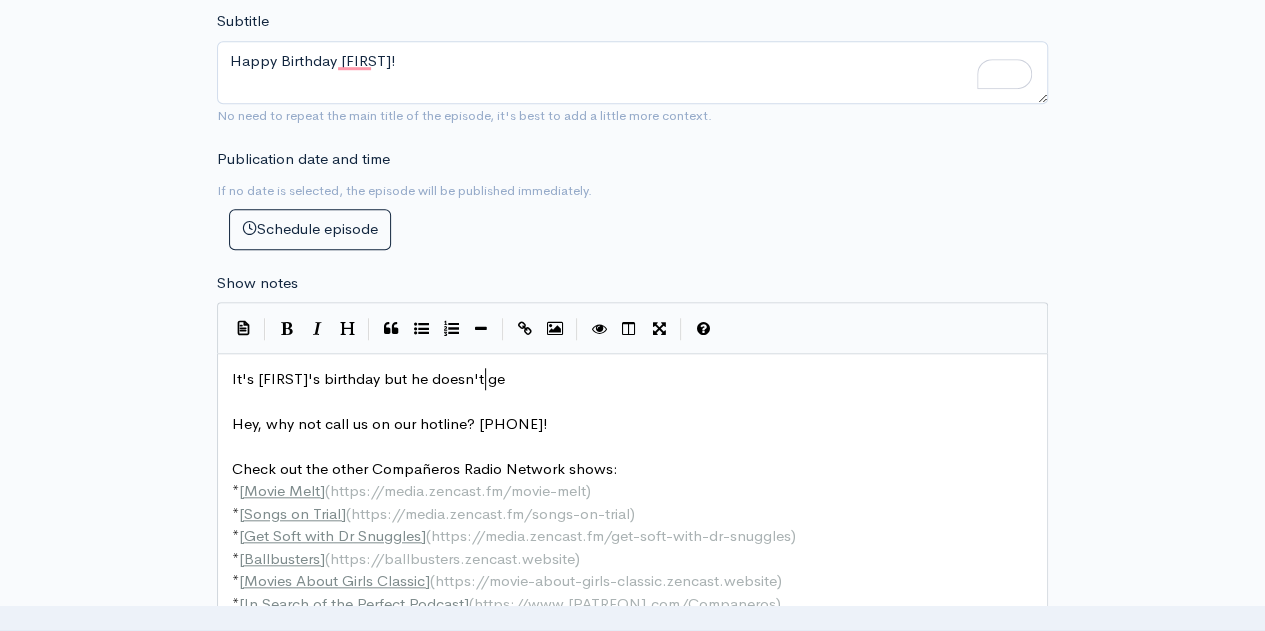 scroll, scrollTop: 7, scrollLeft: 188, axis: both 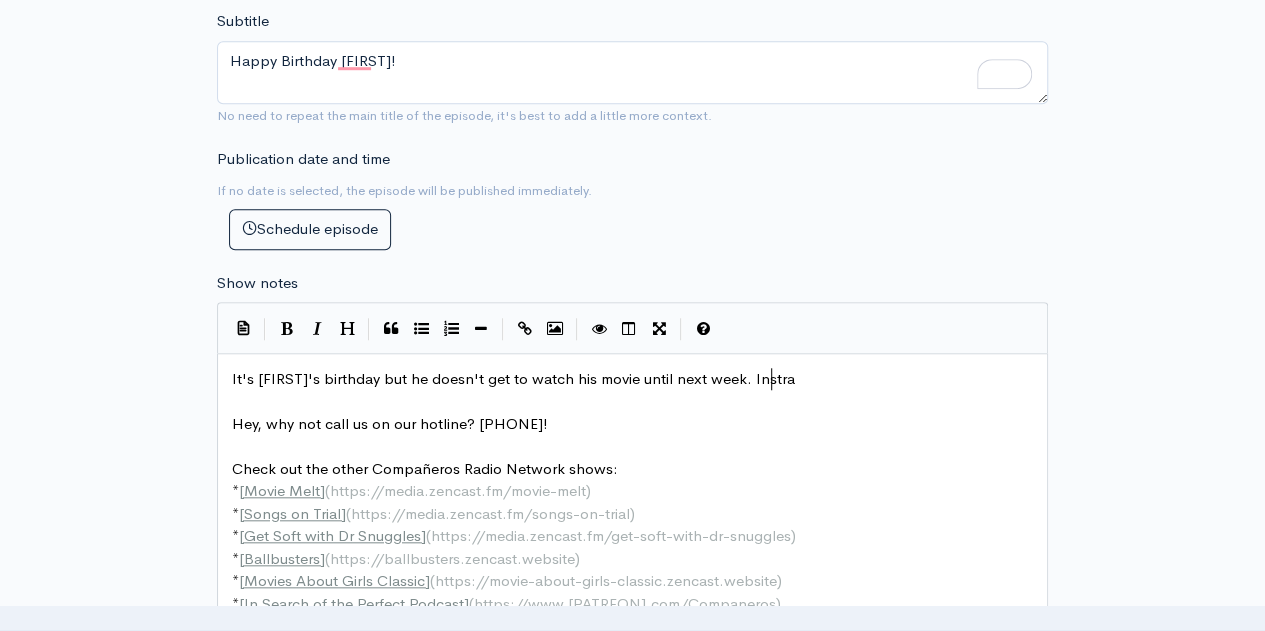 type on "to watch his movie until next week. Instrad" 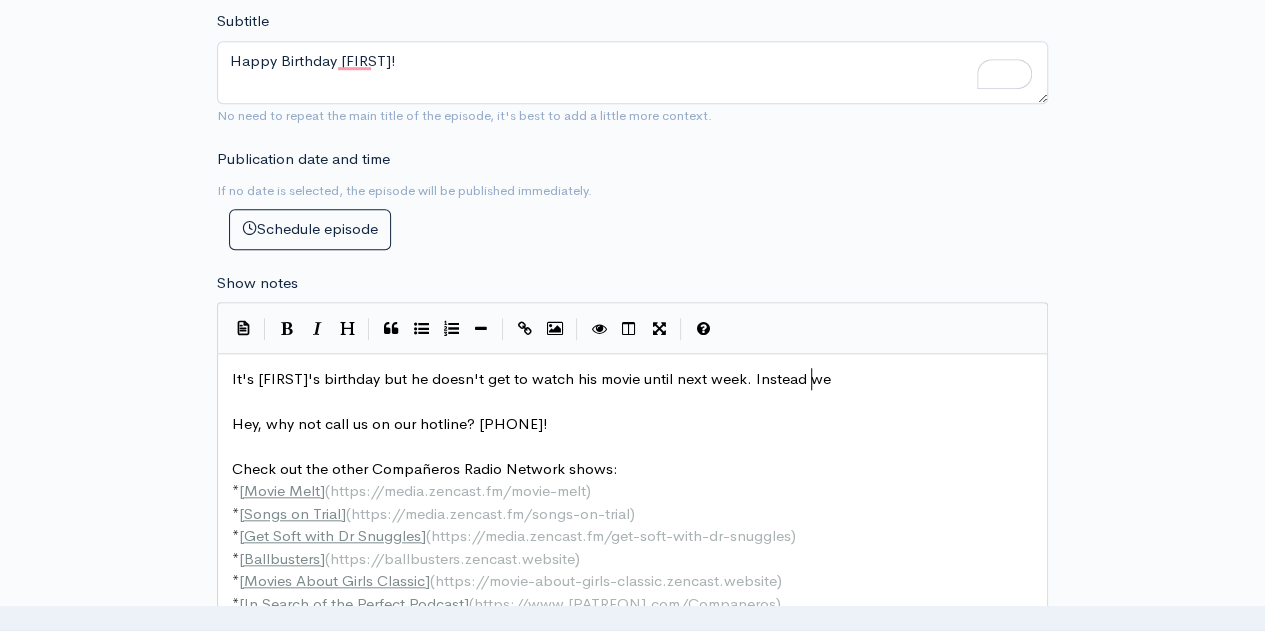 type on "ead we r" 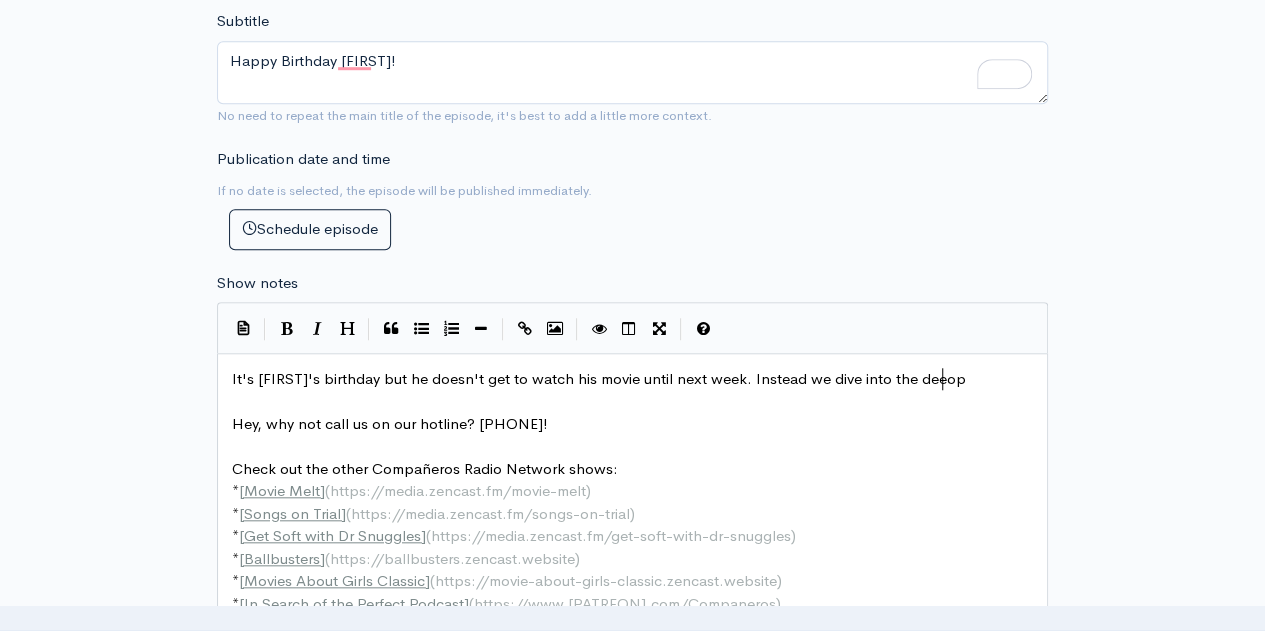 type on "dive into the deeop" 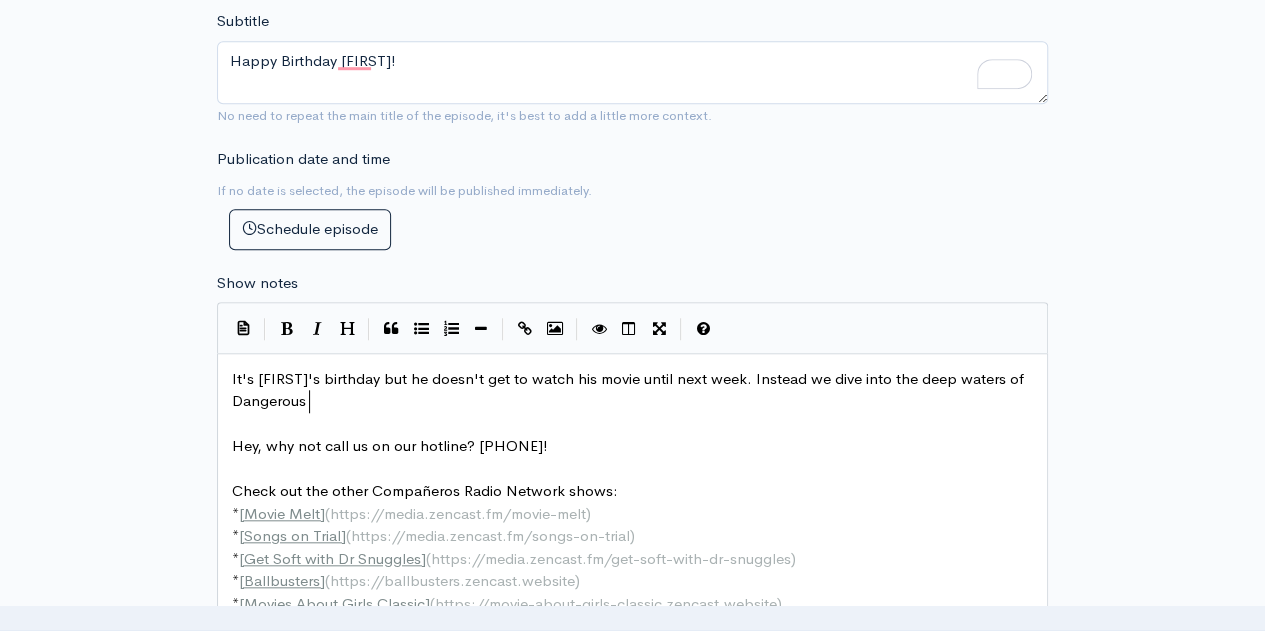 type on "p waters of Dangerous M" 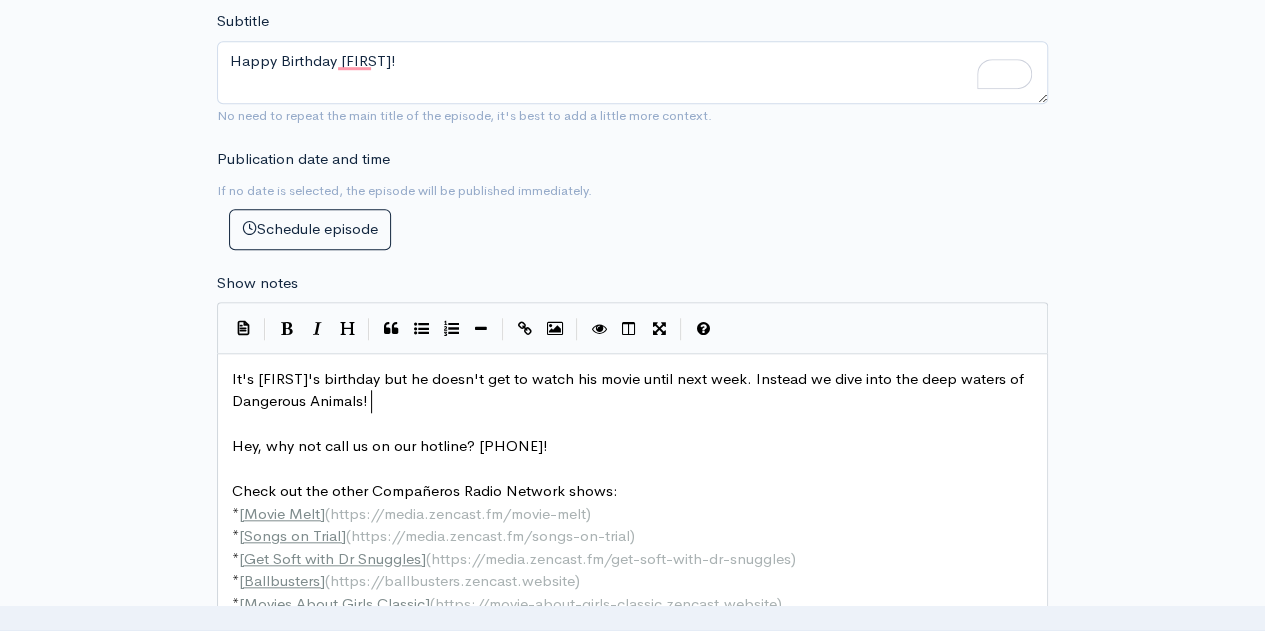 scroll, scrollTop: 7, scrollLeft: 60, axis: both 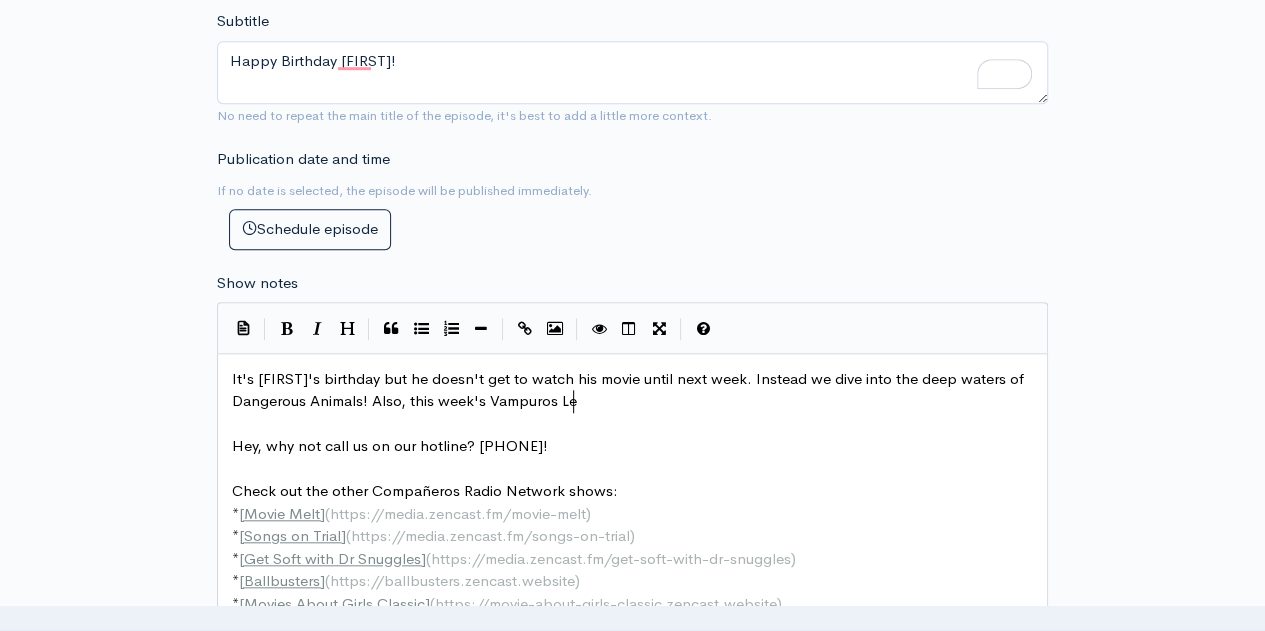type on "Animals! Also, this week's Vampuros Le" 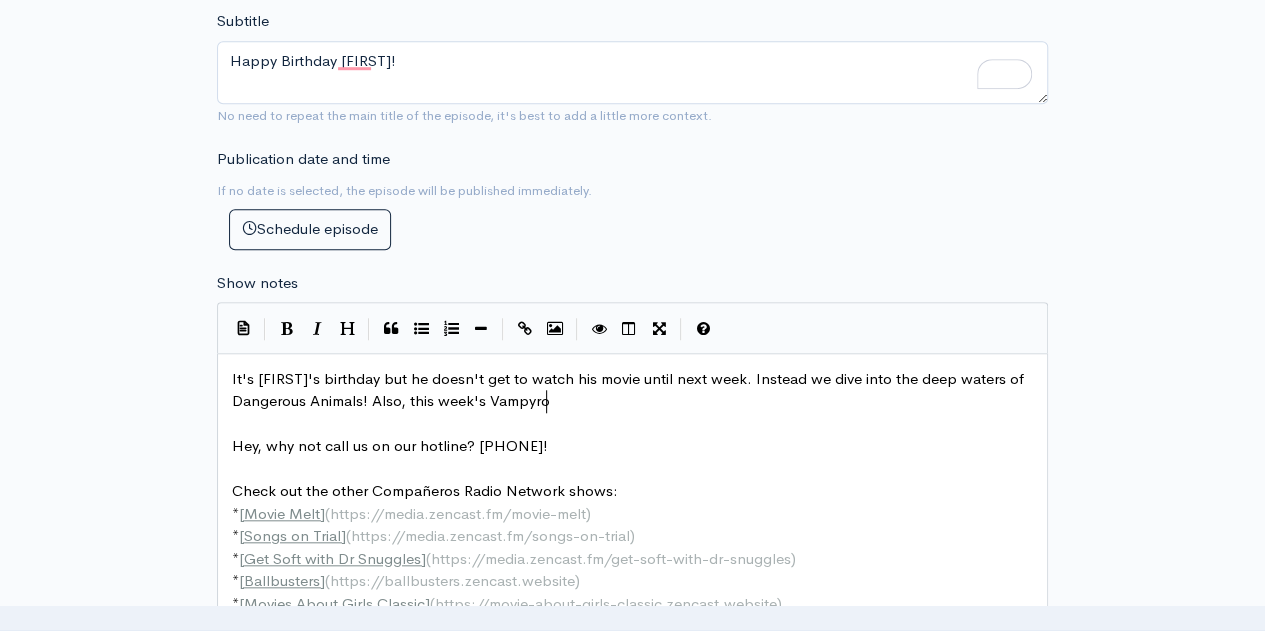 type on "yroa" 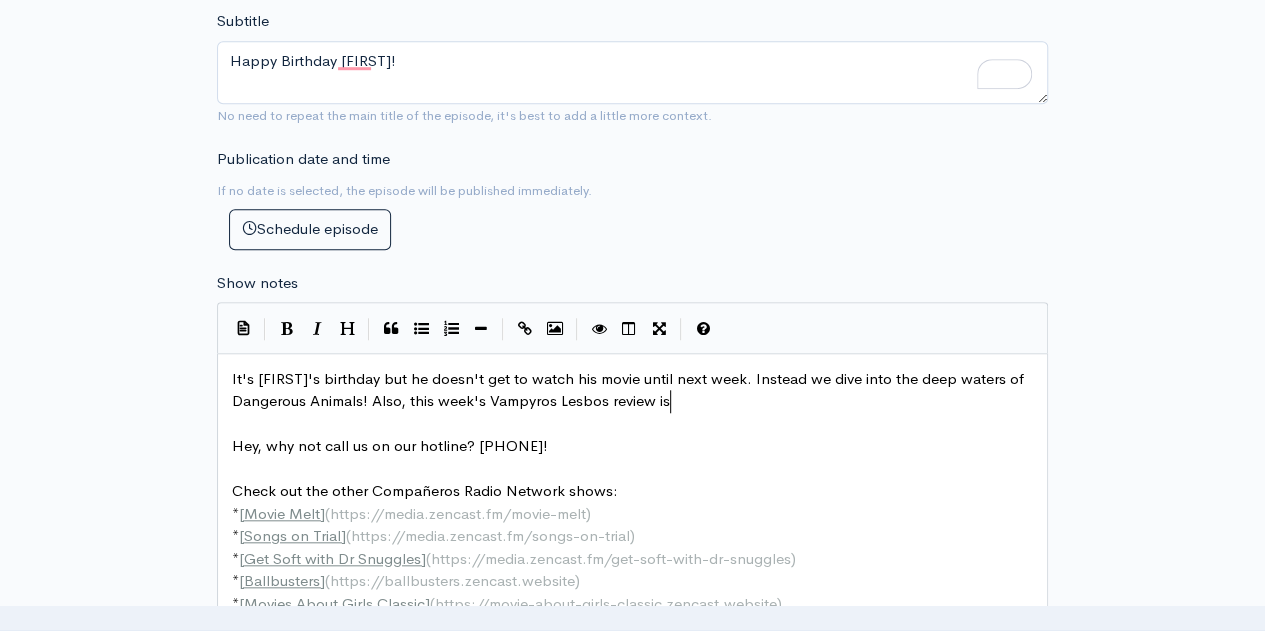 scroll, scrollTop: 7, scrollLeft: 122, axis: both 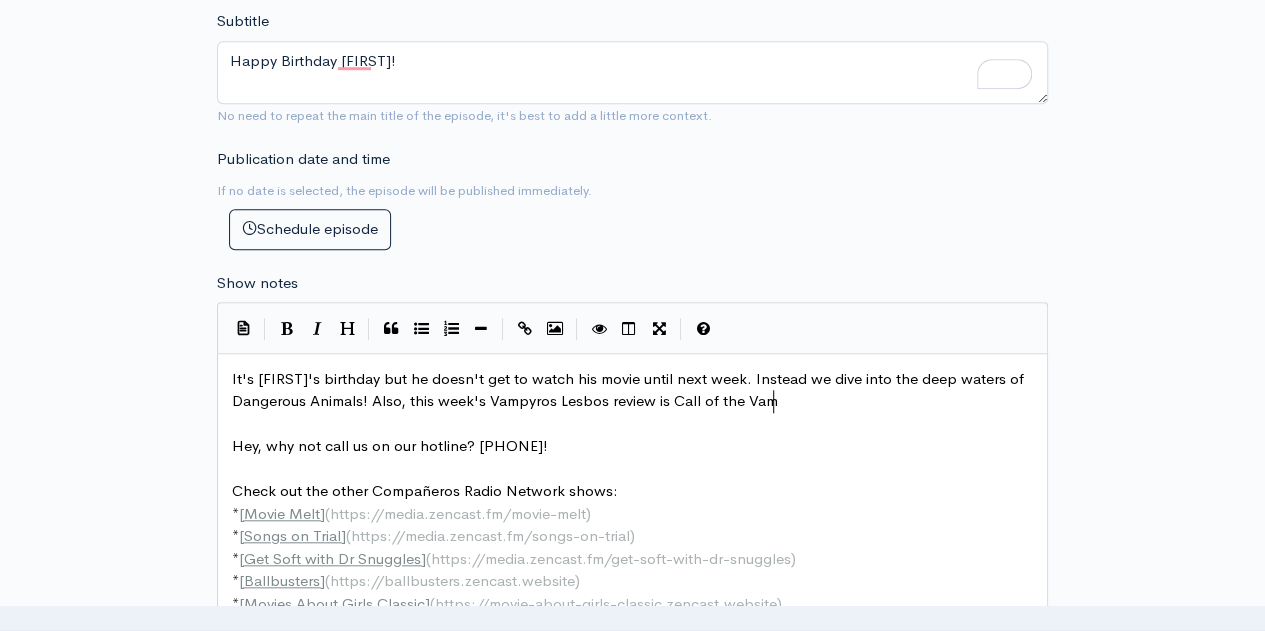 type on "s Lesbos review is Call of the Vamo" 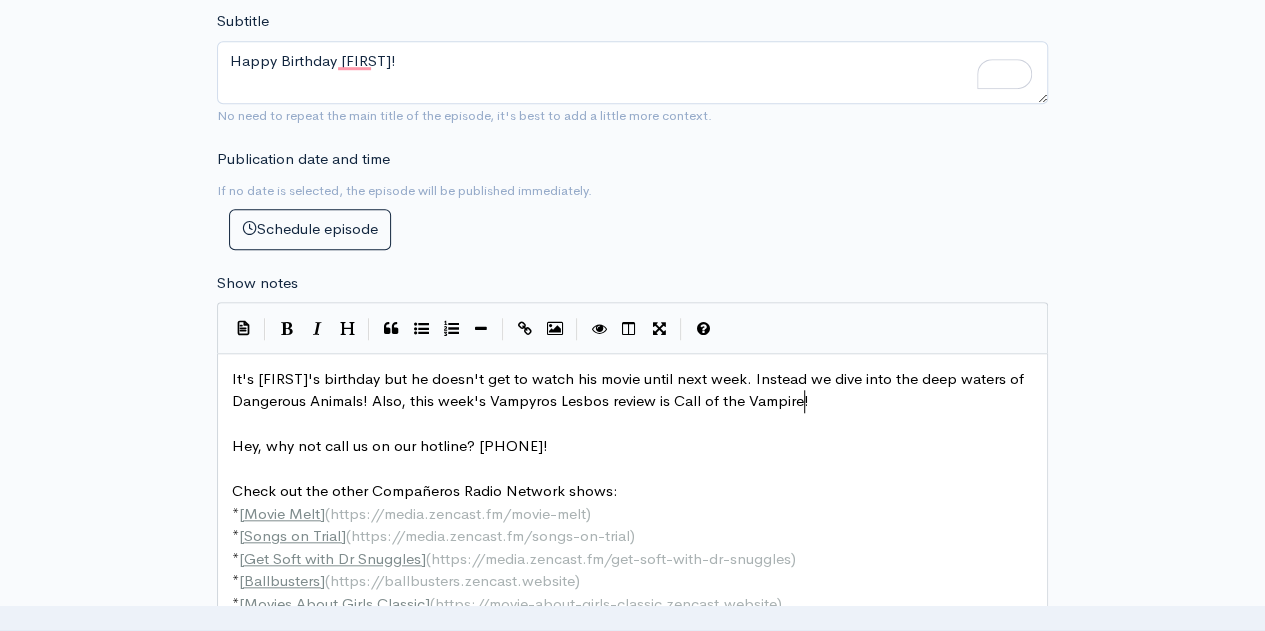 scroll, scrollTop: 7, scrollLeft: 33, axis: both 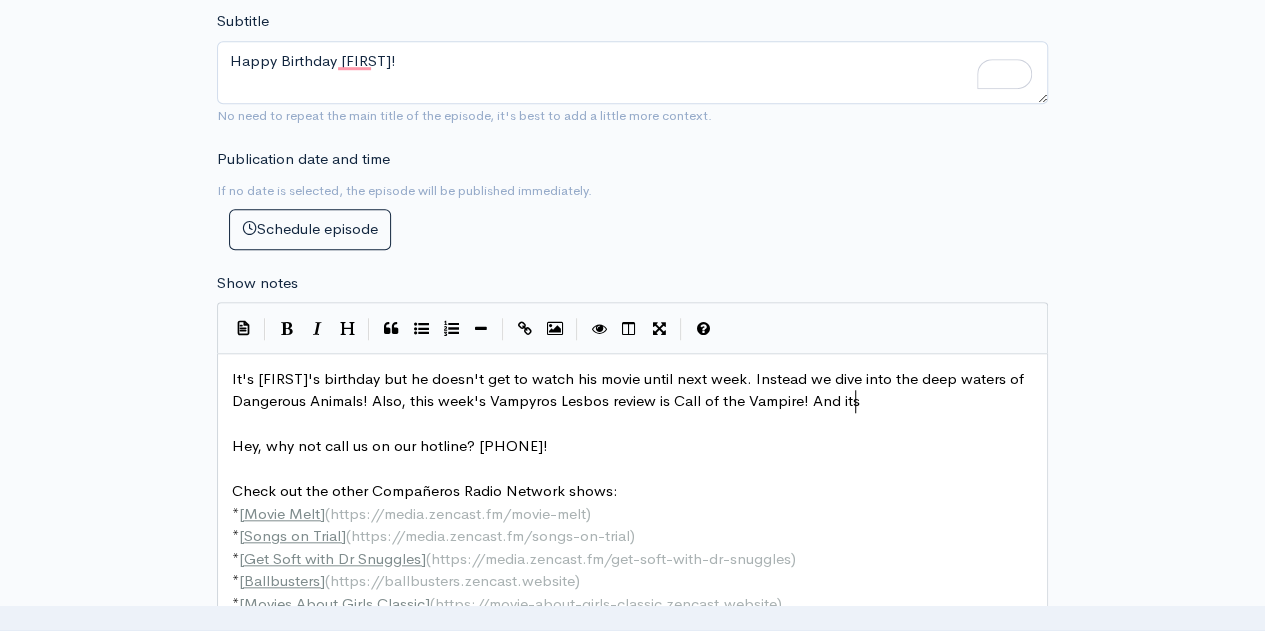 type on "pire! And its" 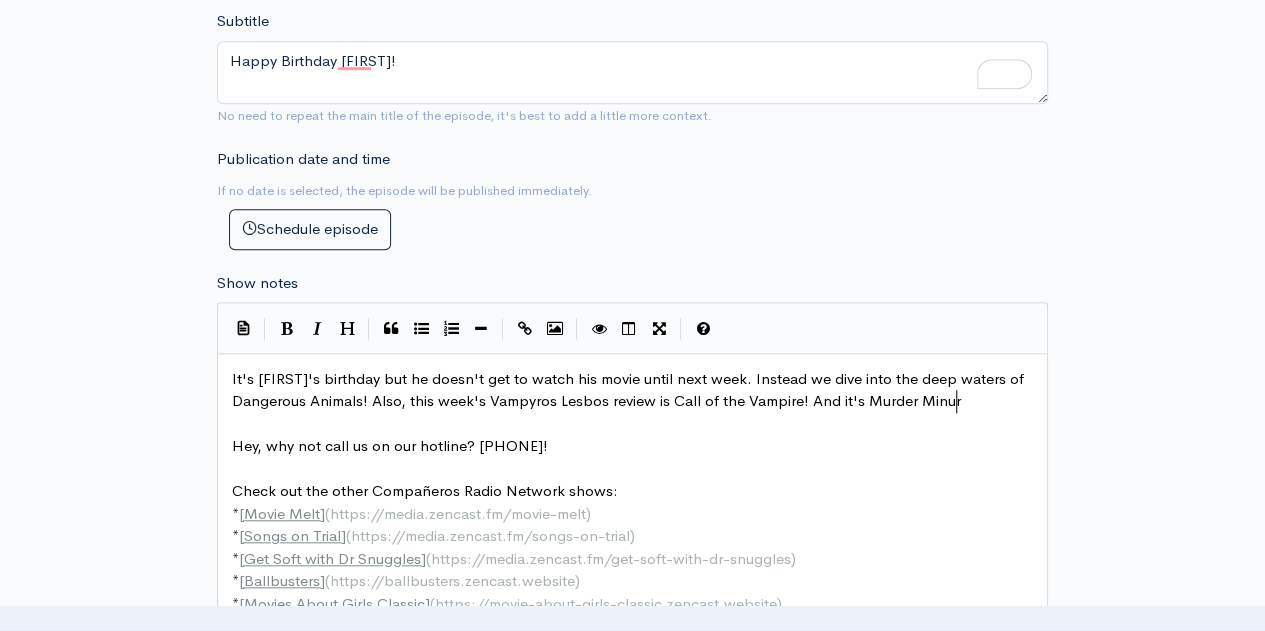 type on "'s Murder Minurew" 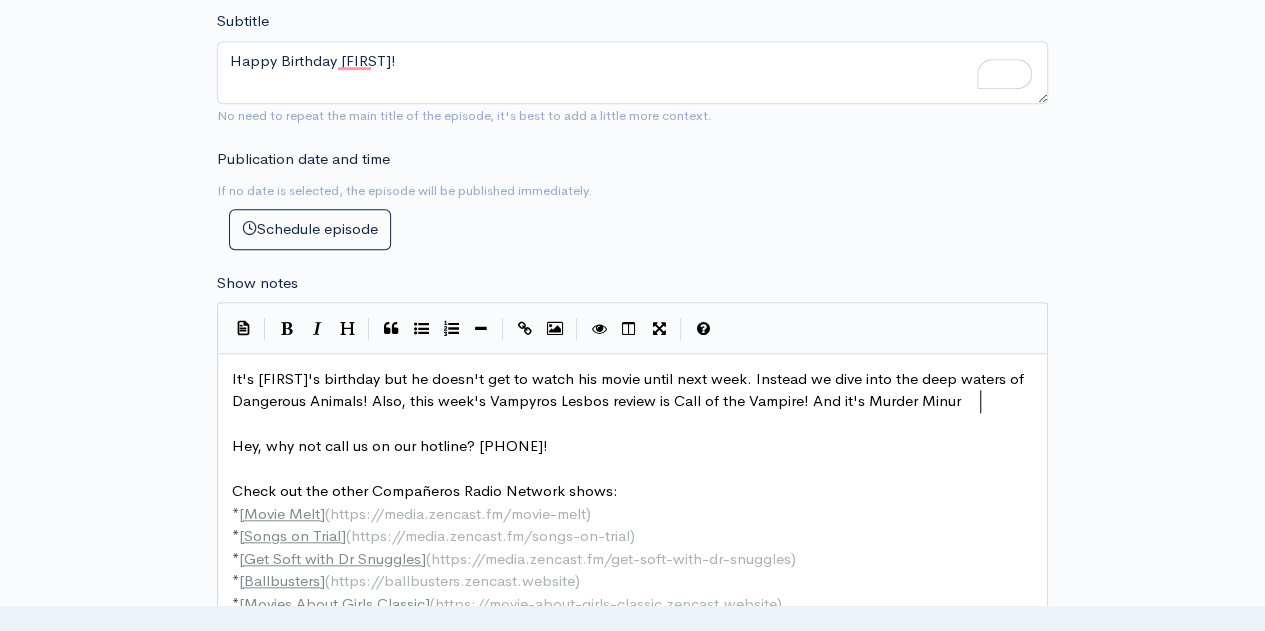 scroll, scrollTop: 7, scrollLeft: 130, axis: both 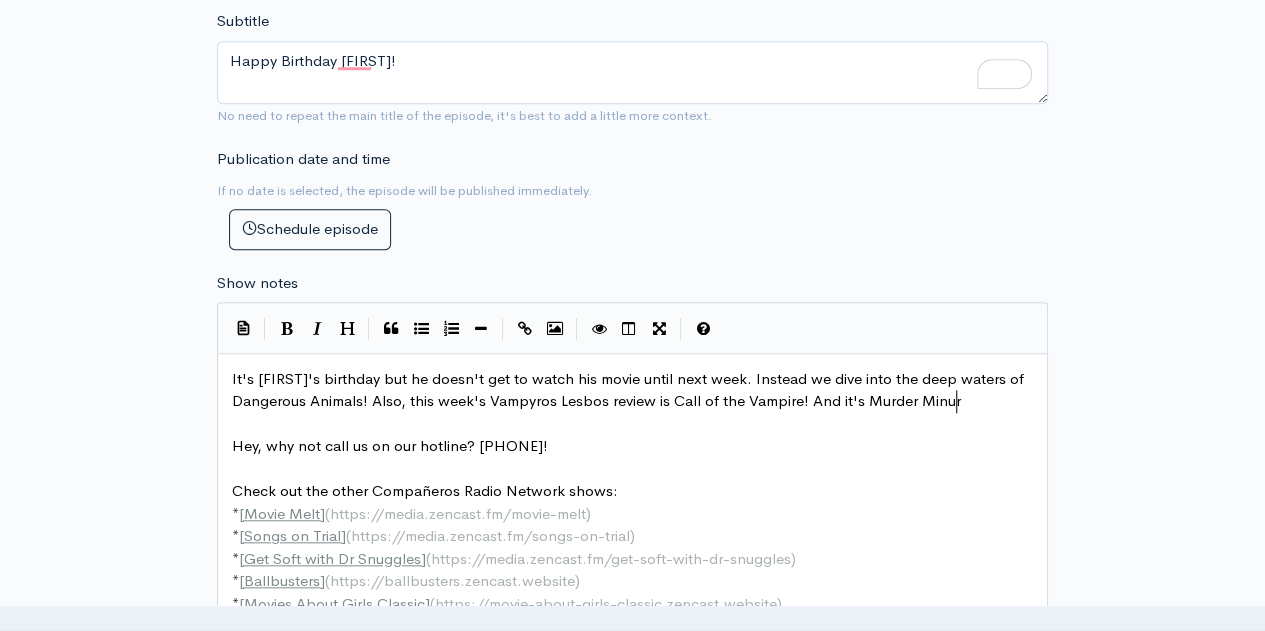 type on "re" 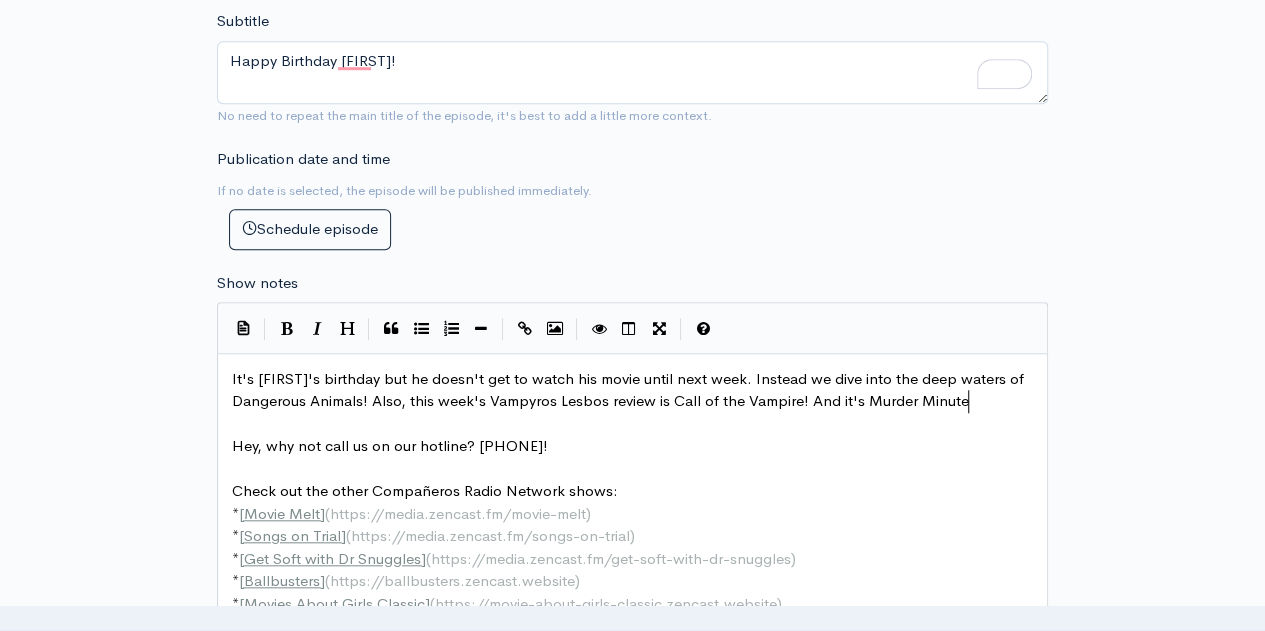 type on "te we" 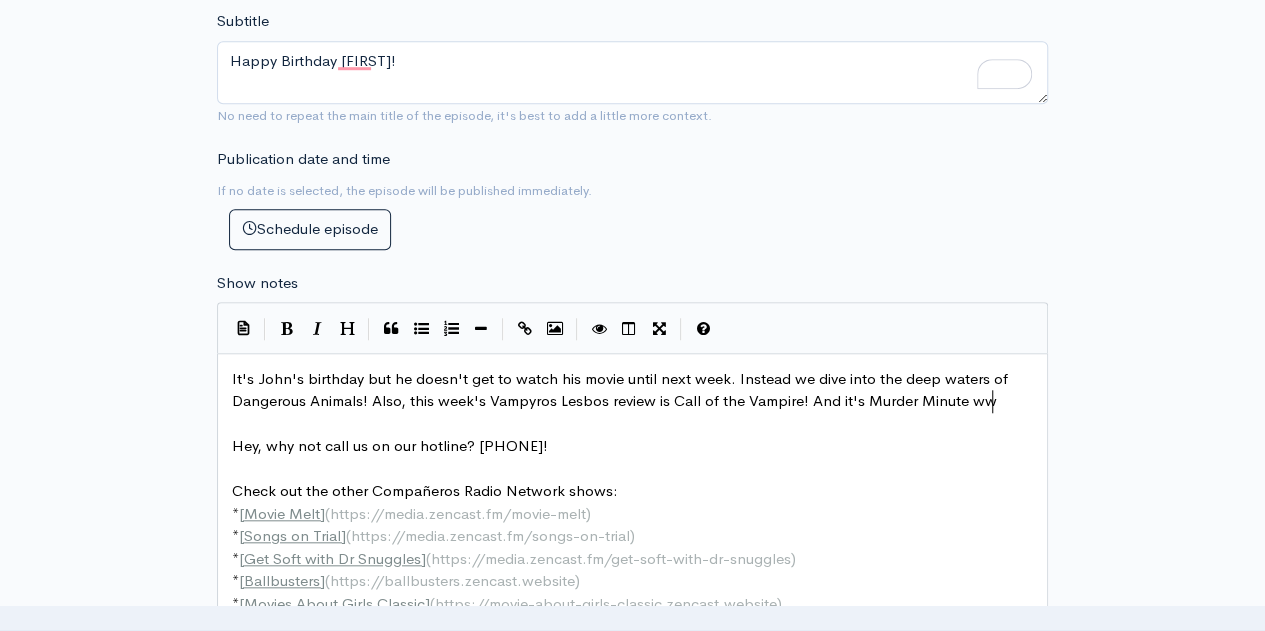 type on "ww" 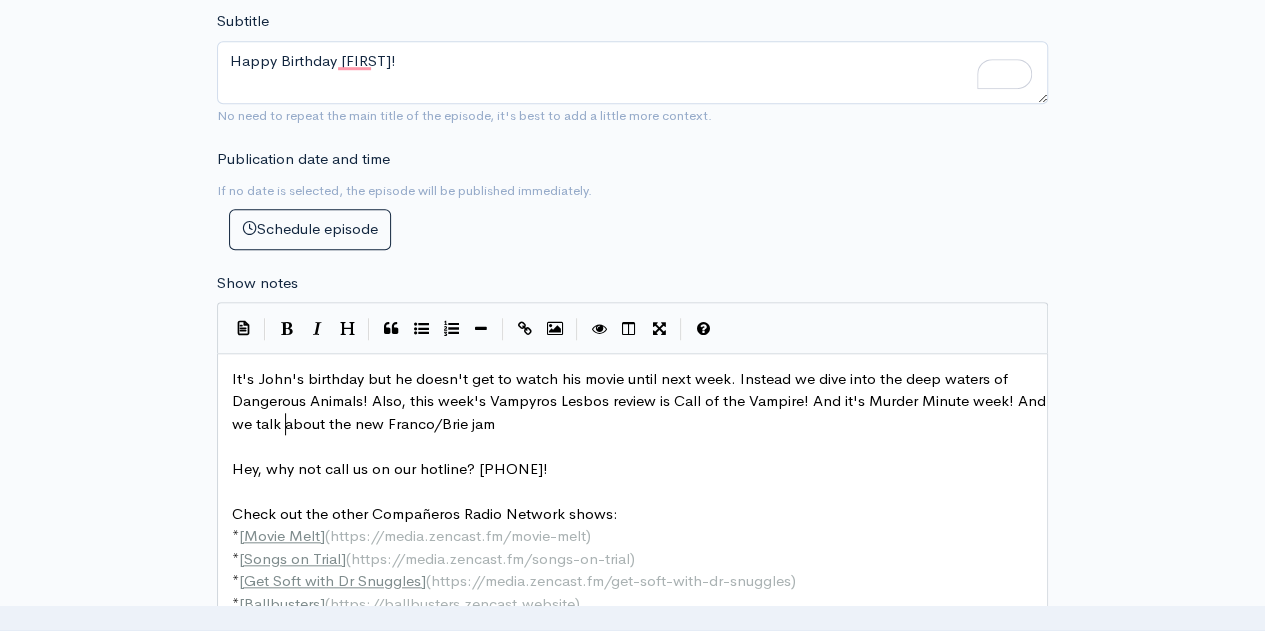 type on "eek! Ans we t" 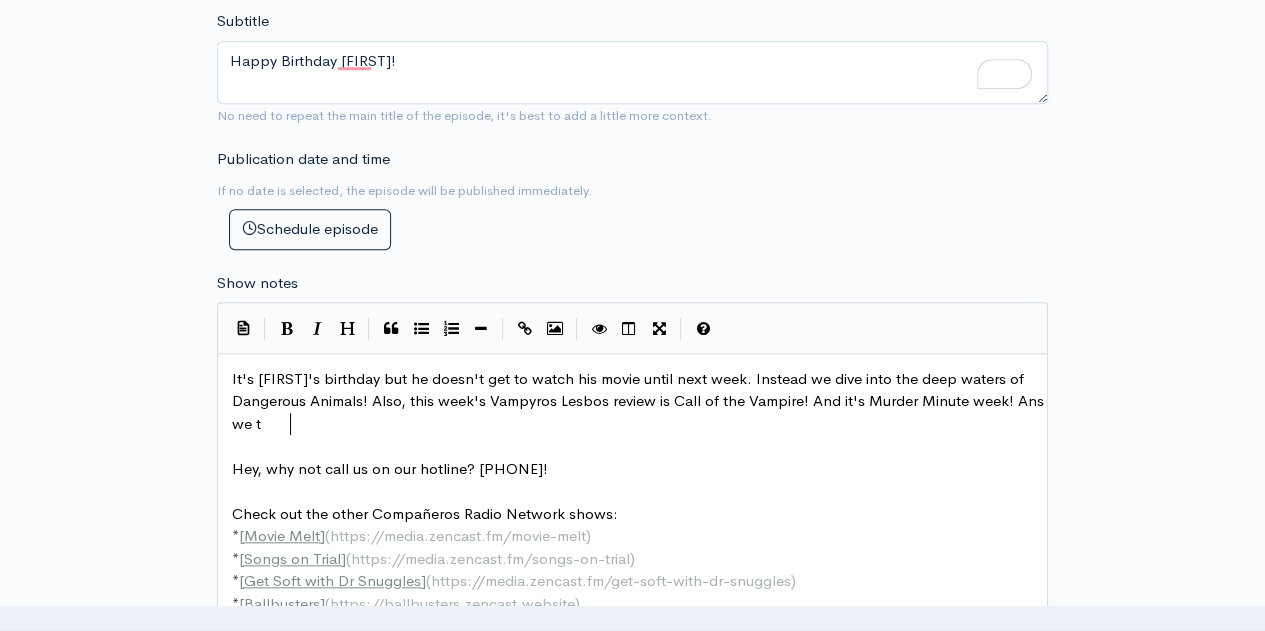 scroll, scrollTop: 7, scrollLeft: 88, axis: both 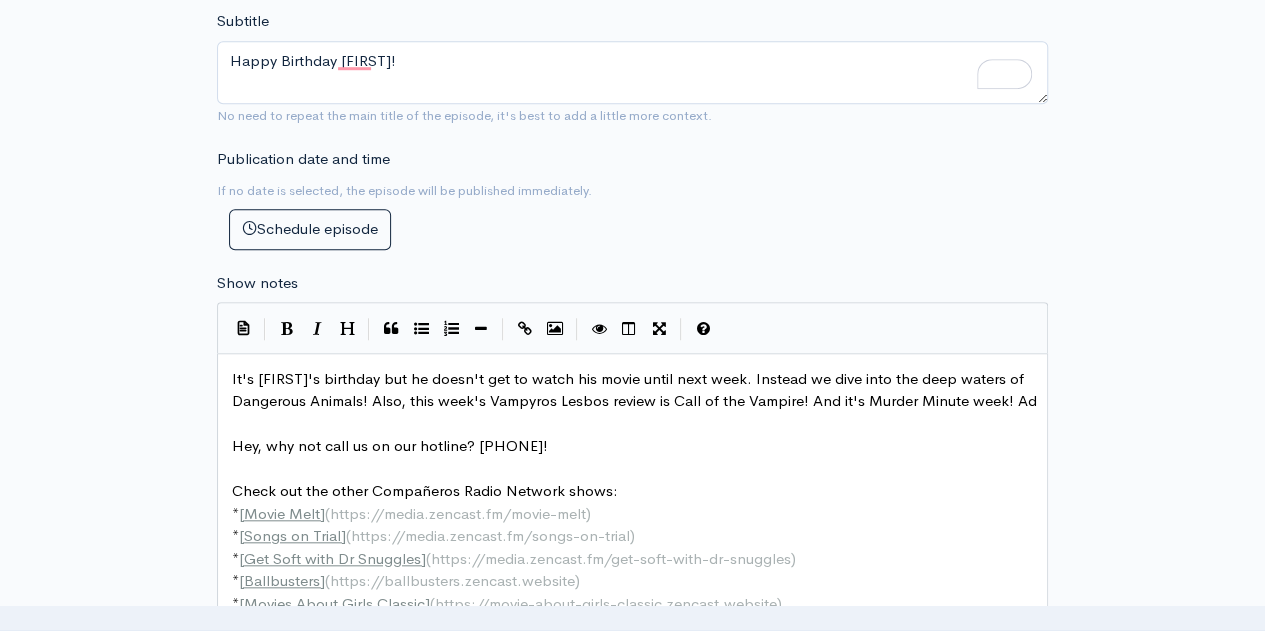 type on "d" 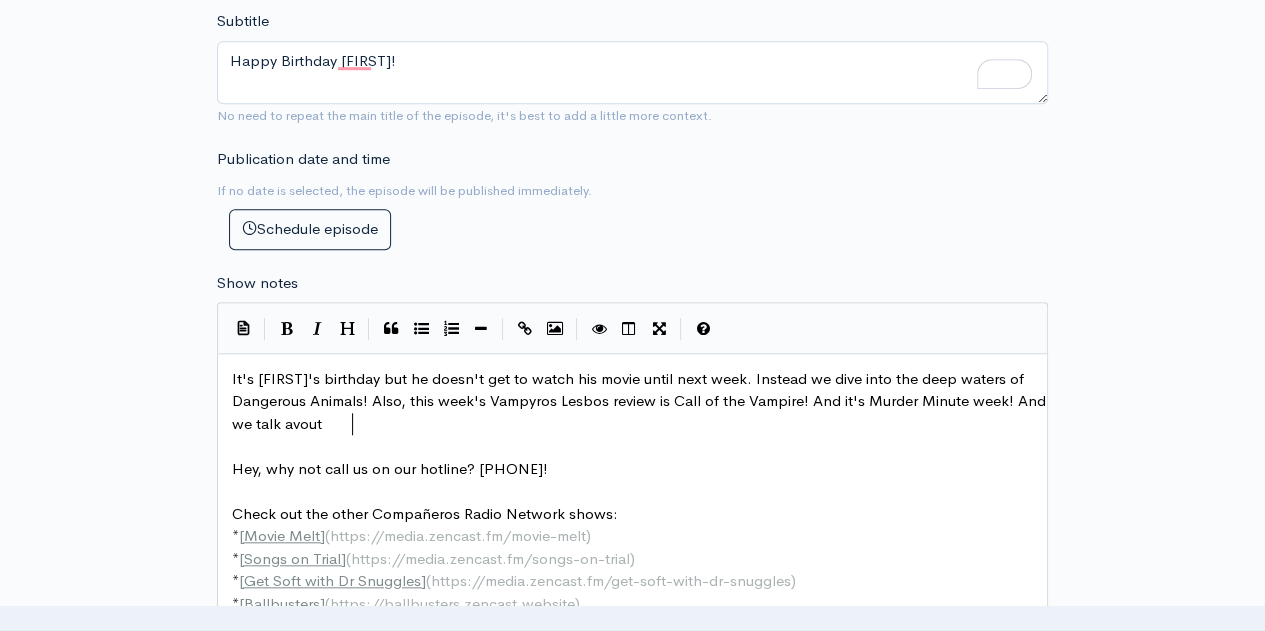 type on "nd we talk avout" 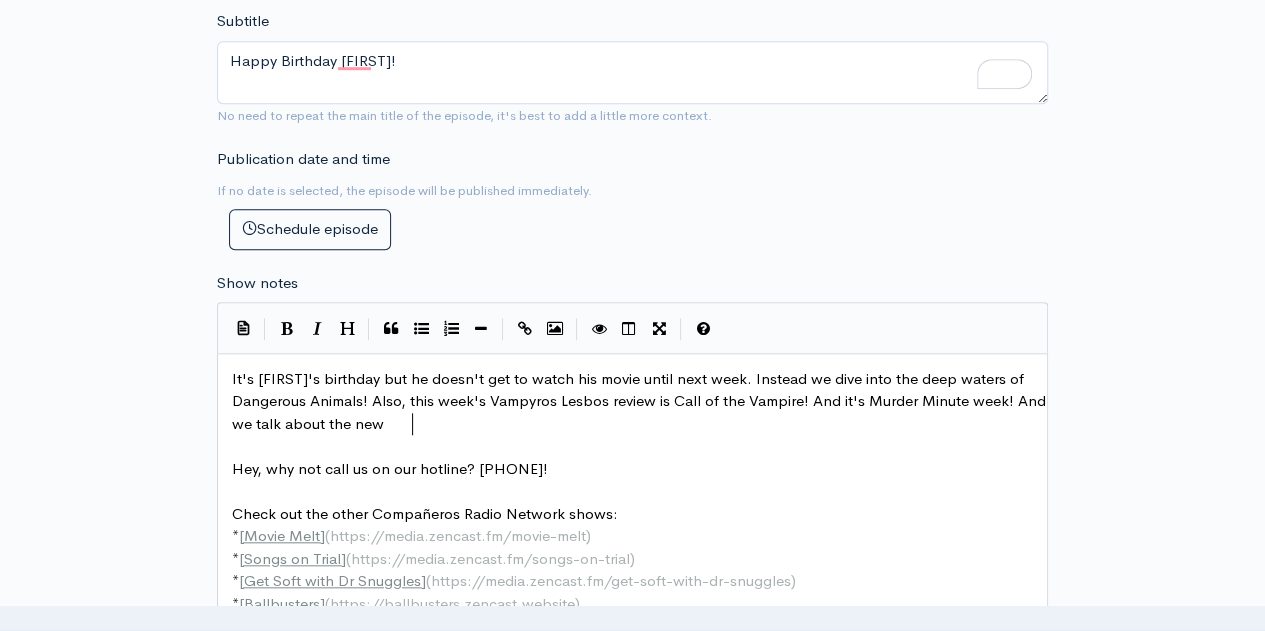 scroll, scrollTop: 7, scrollLeft: 90, axis: both 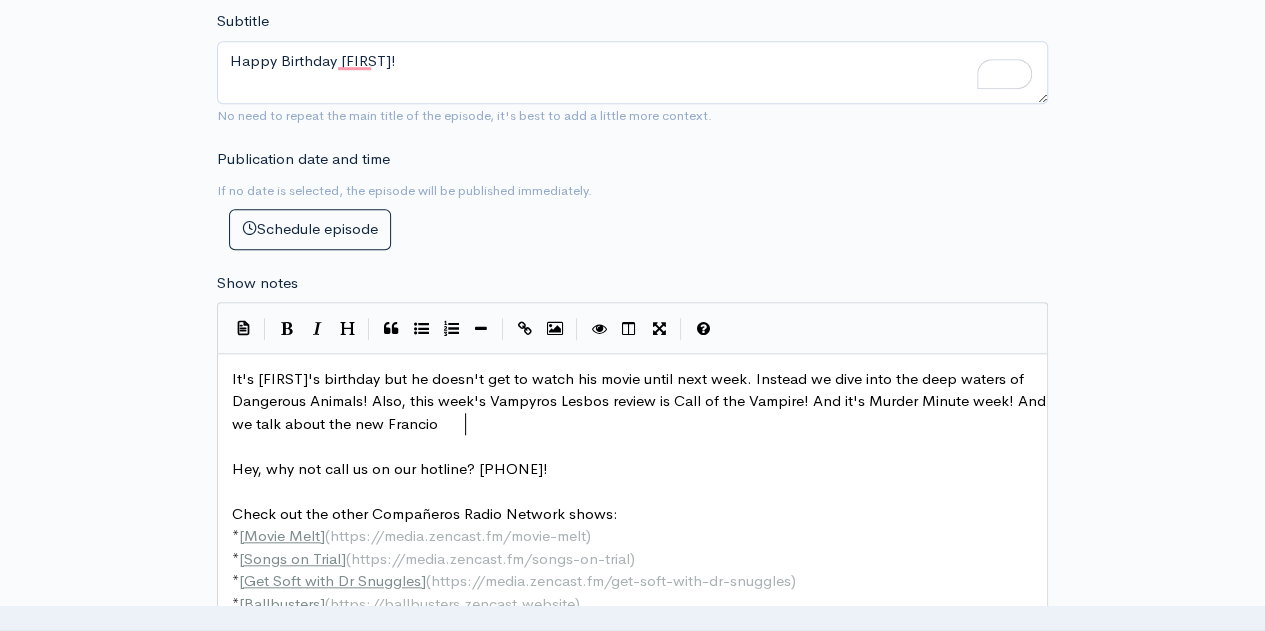 type on "bout the new Franco" 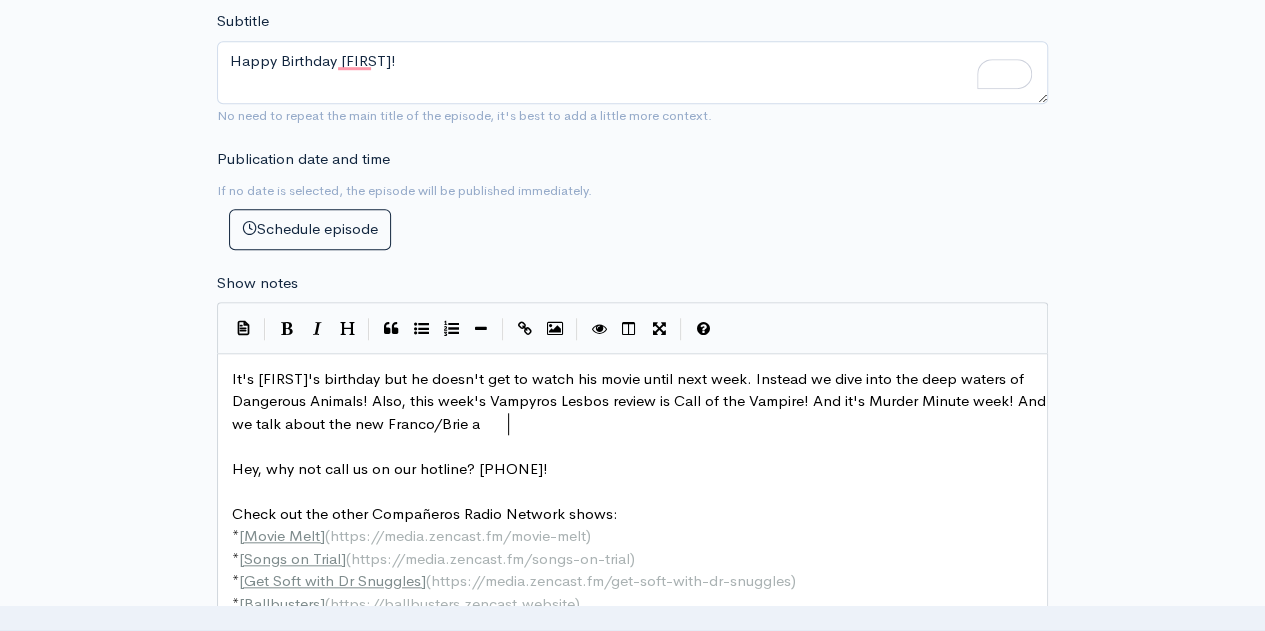 type on "o/Brie aj" 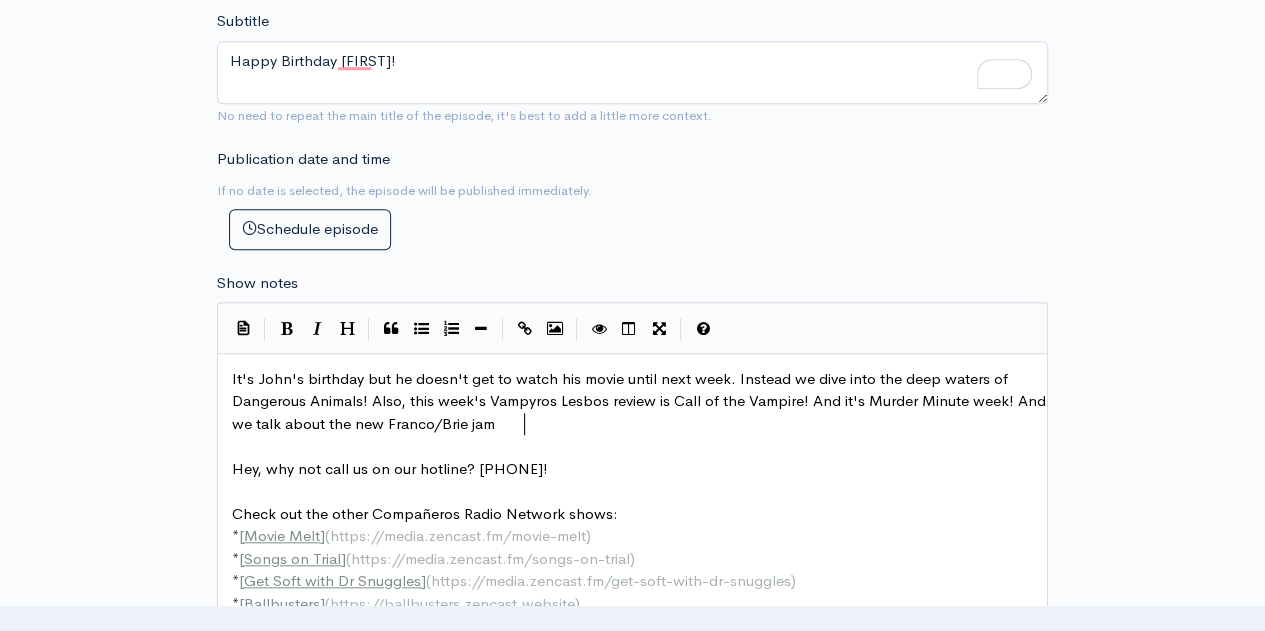 scroll, scrollTop: 7, scrollLeft: 26, axis: both 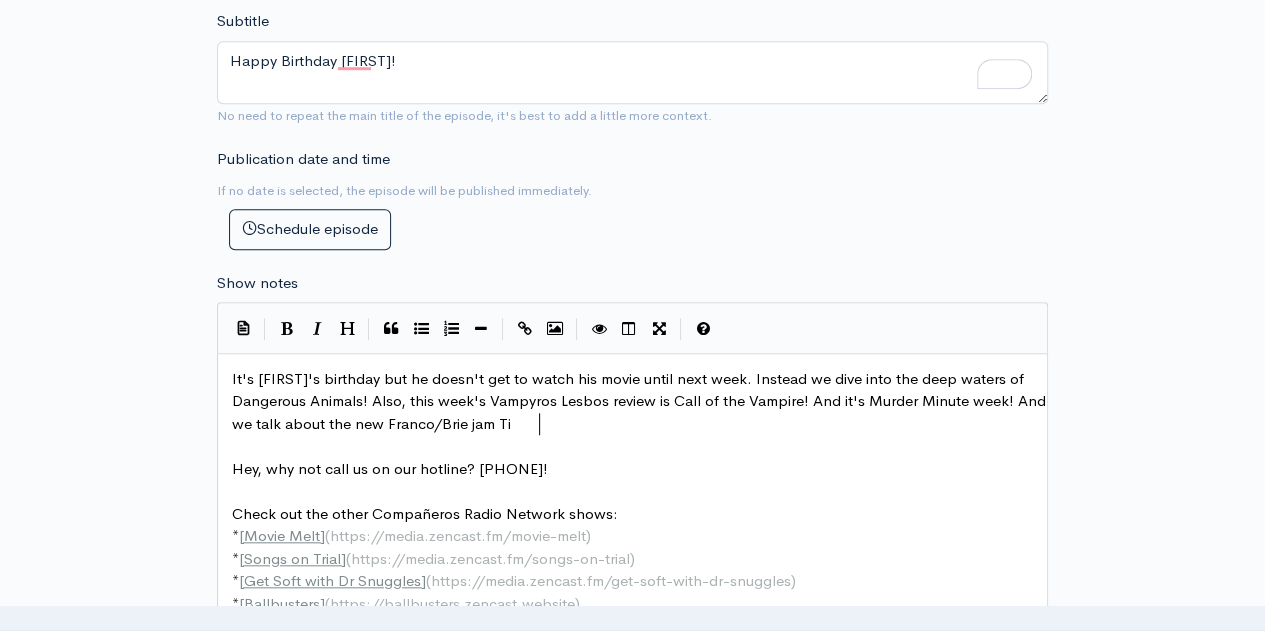 type on "jam Tig" 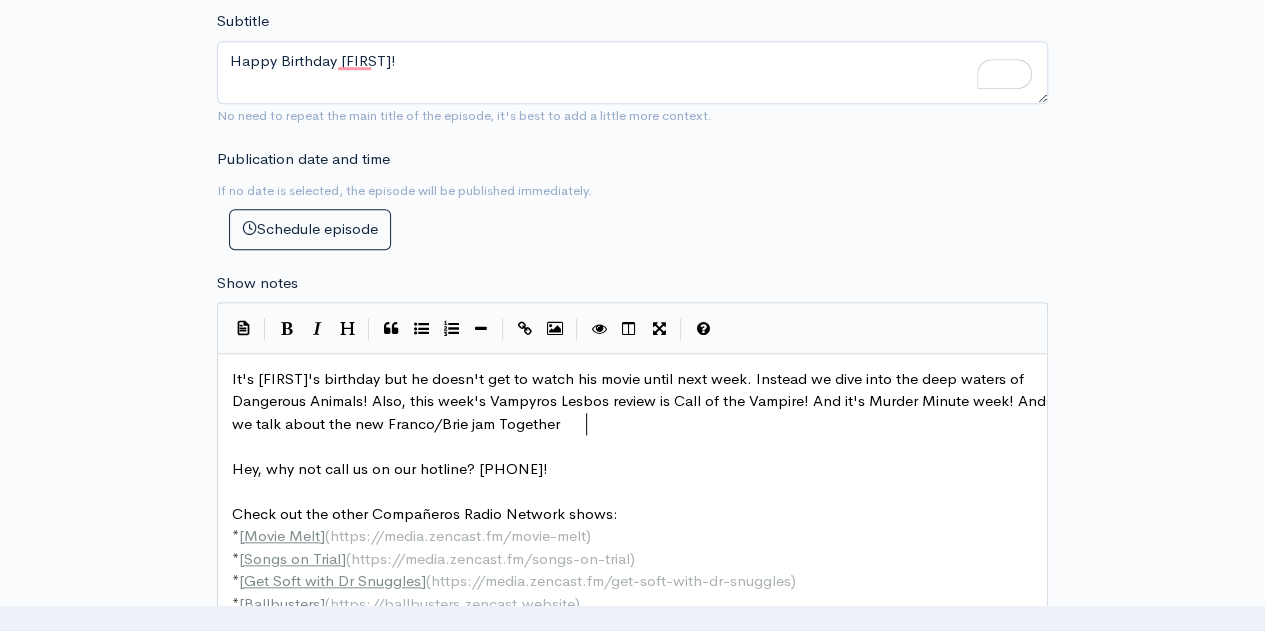 scroll, scrollTop: 7, scrollLeft: 60, axis: both 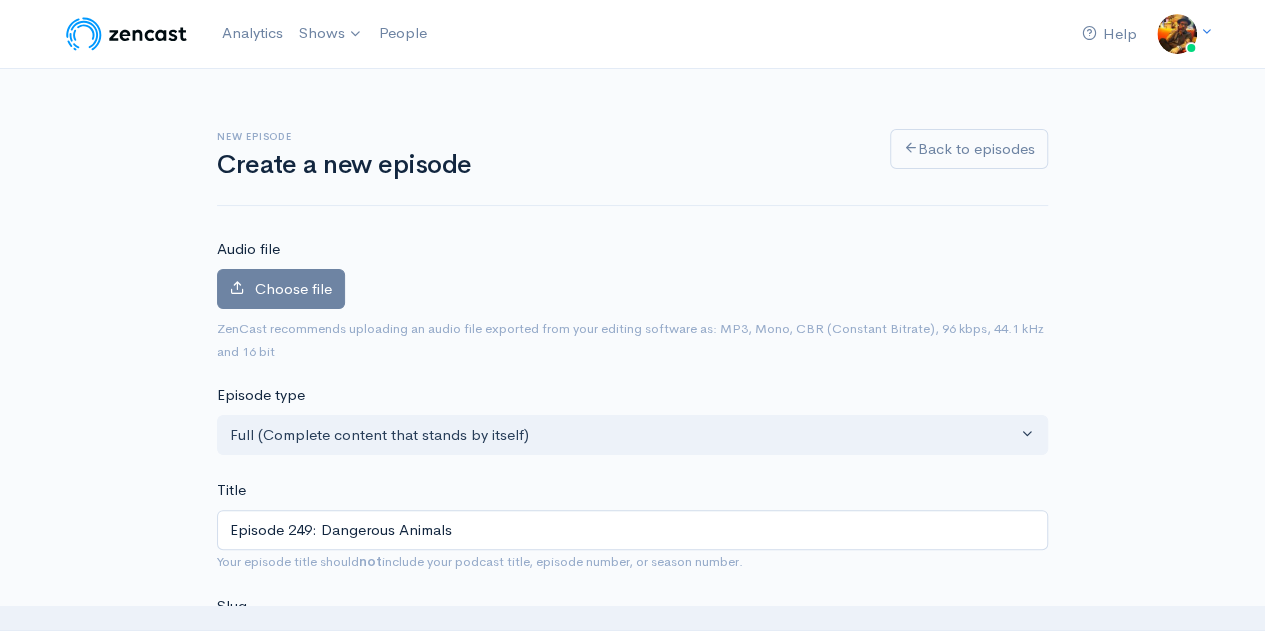 type on "ogether!" 